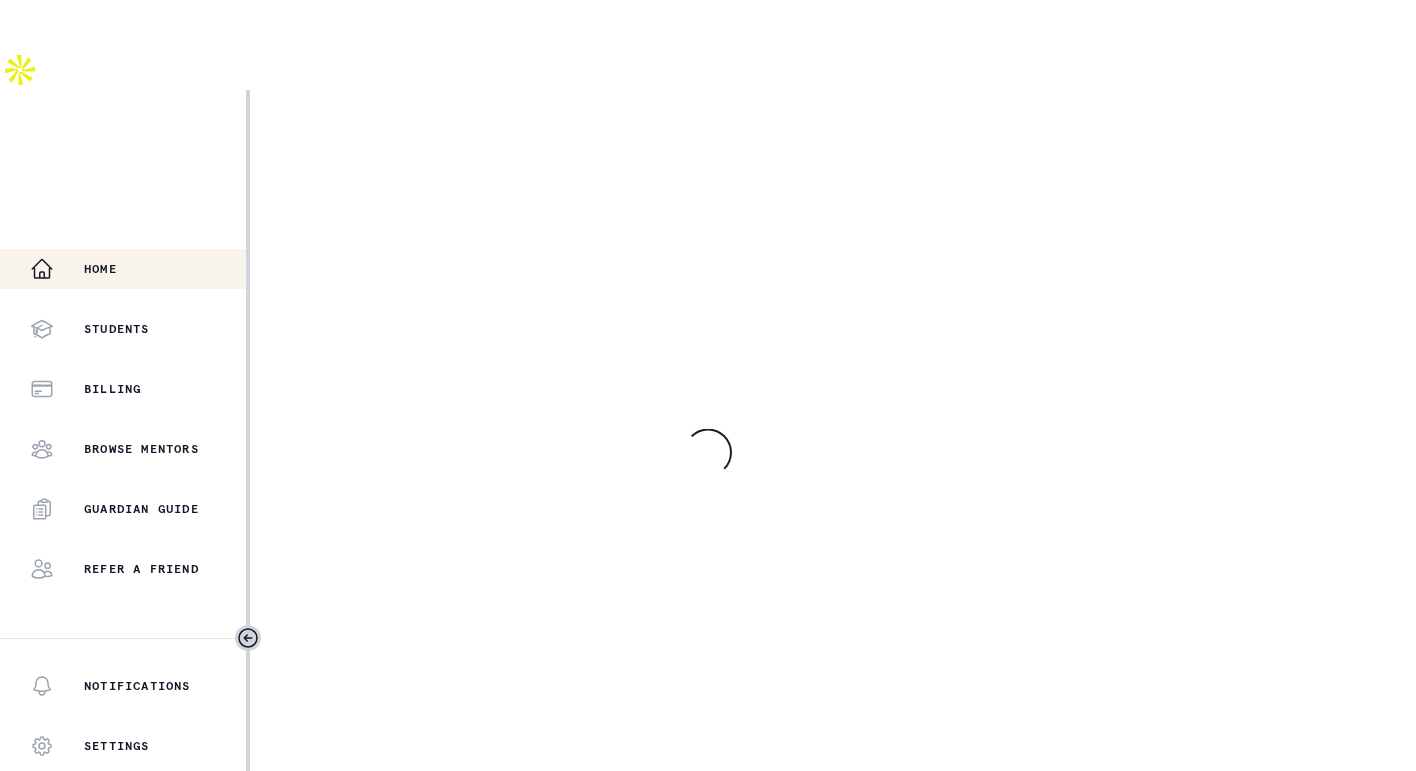 scroll, scrollTop: 0, scrollLeft: 0, axis: both 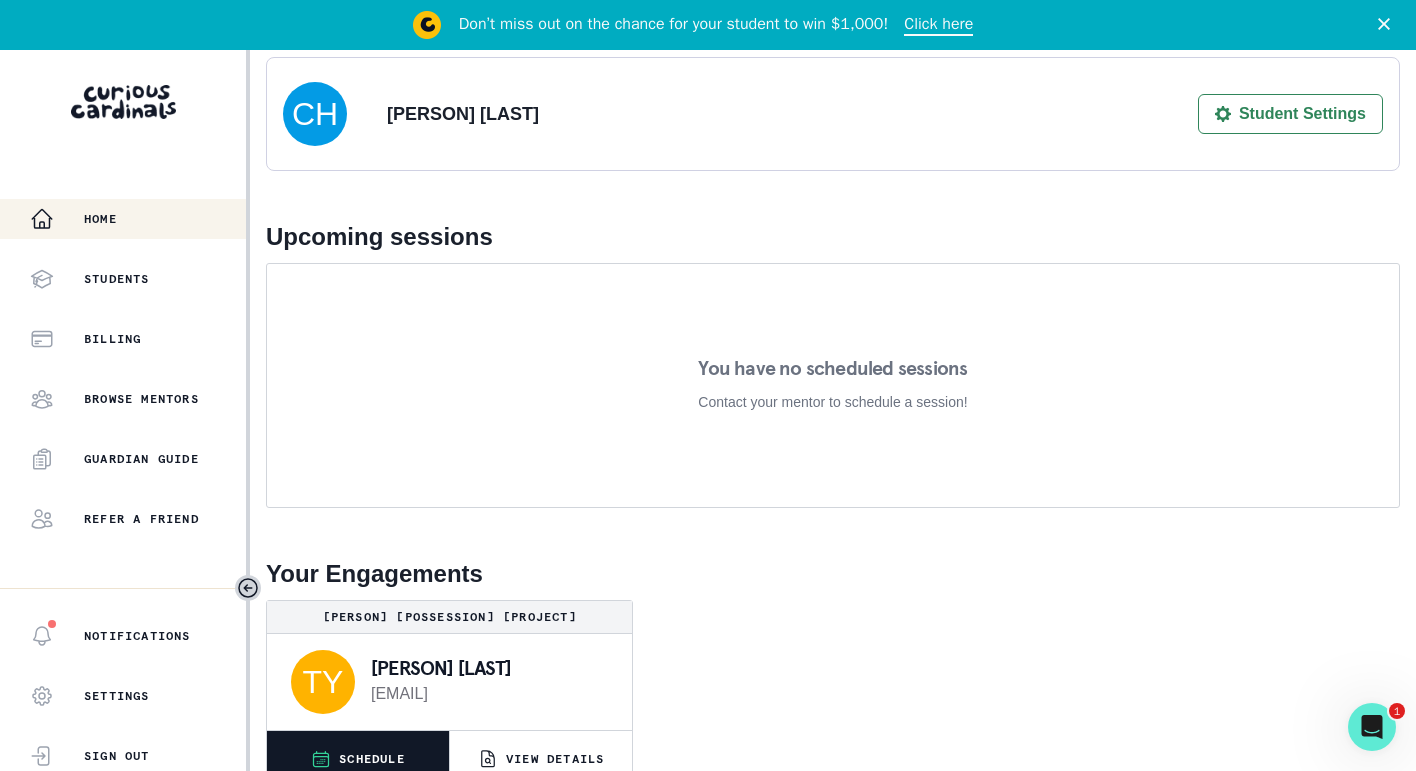 click on "SCHEDULE" at bounding box center [358, 758] 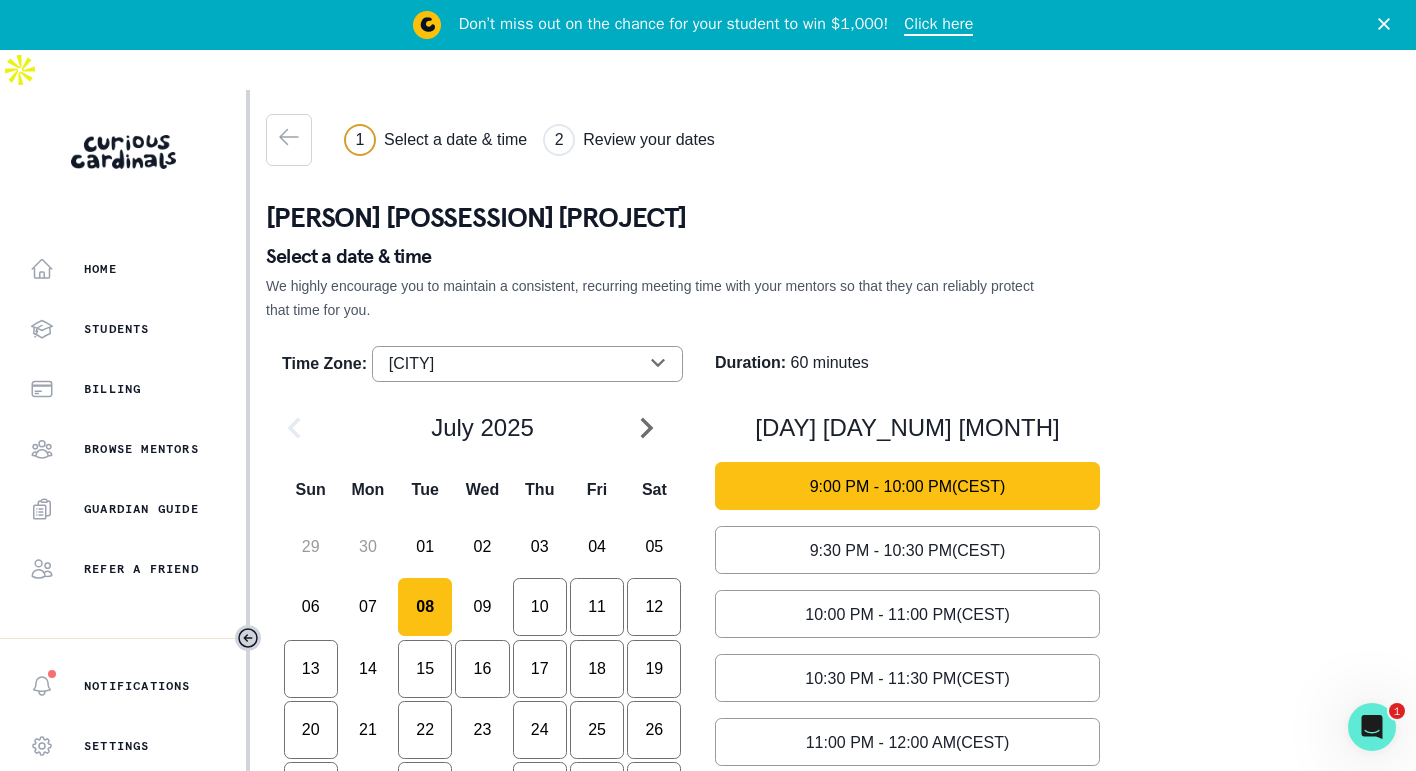 scroll, scrollTop: 35, scrollLeft: 0, axis: vertical 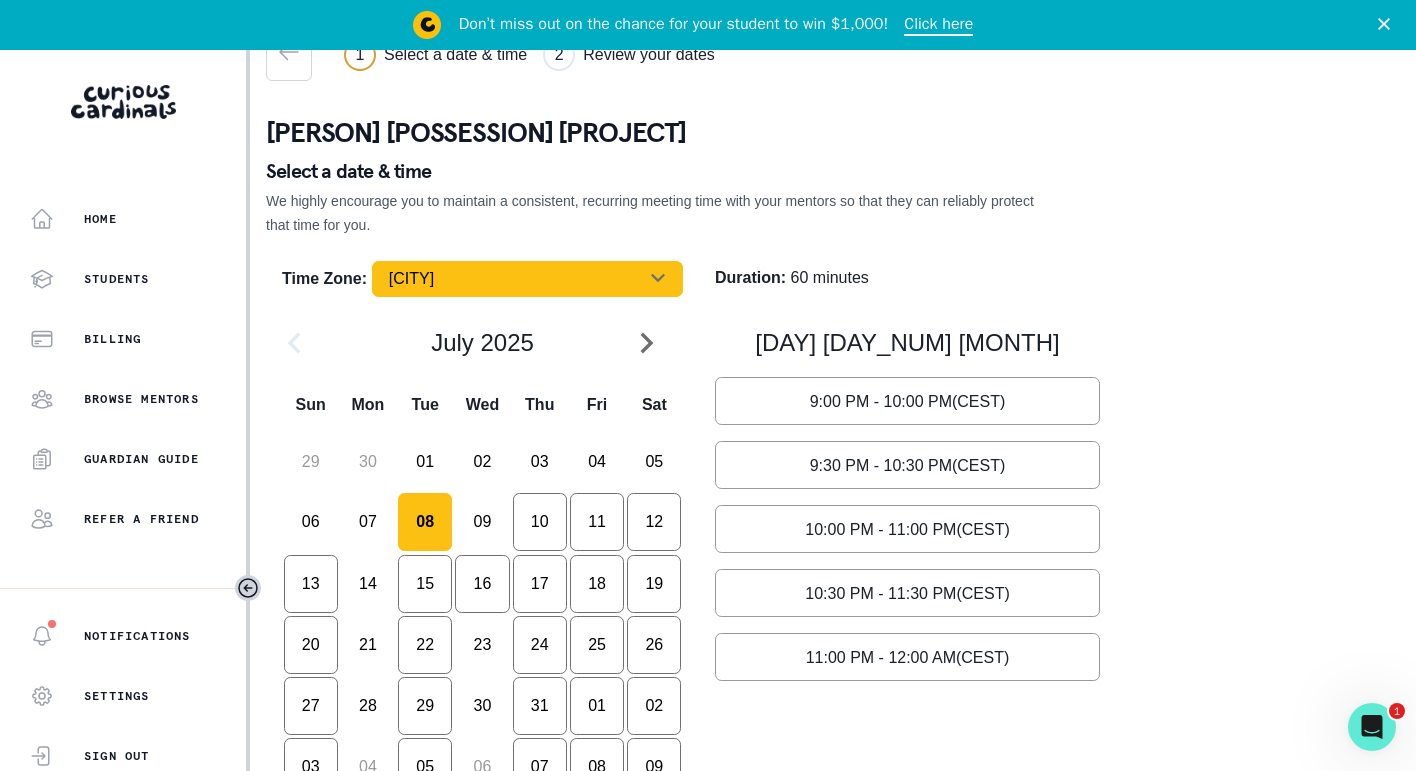 click on "[CITY]" at bounding box center (527, 279) 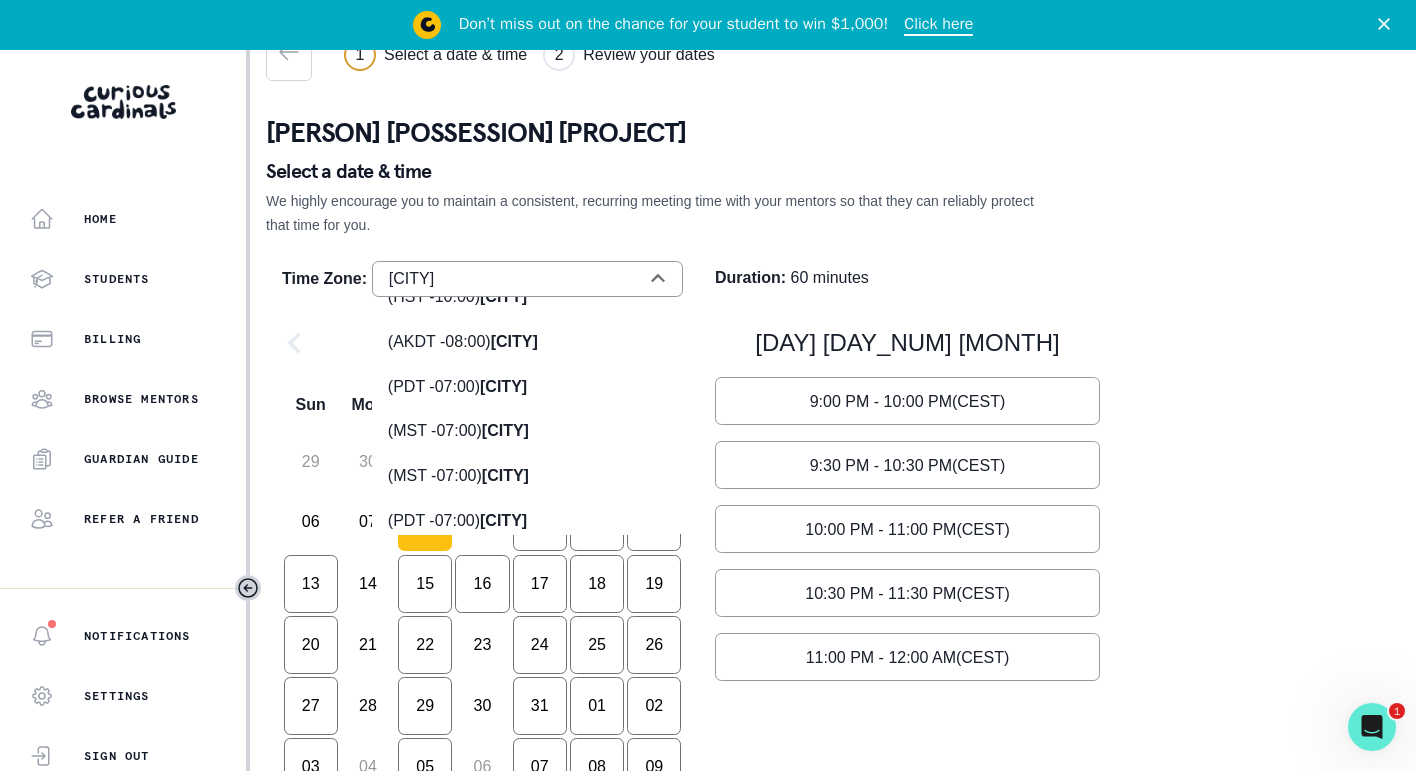 scroll, scrollTop: 122, scrollLeft: 0, axis: vertical 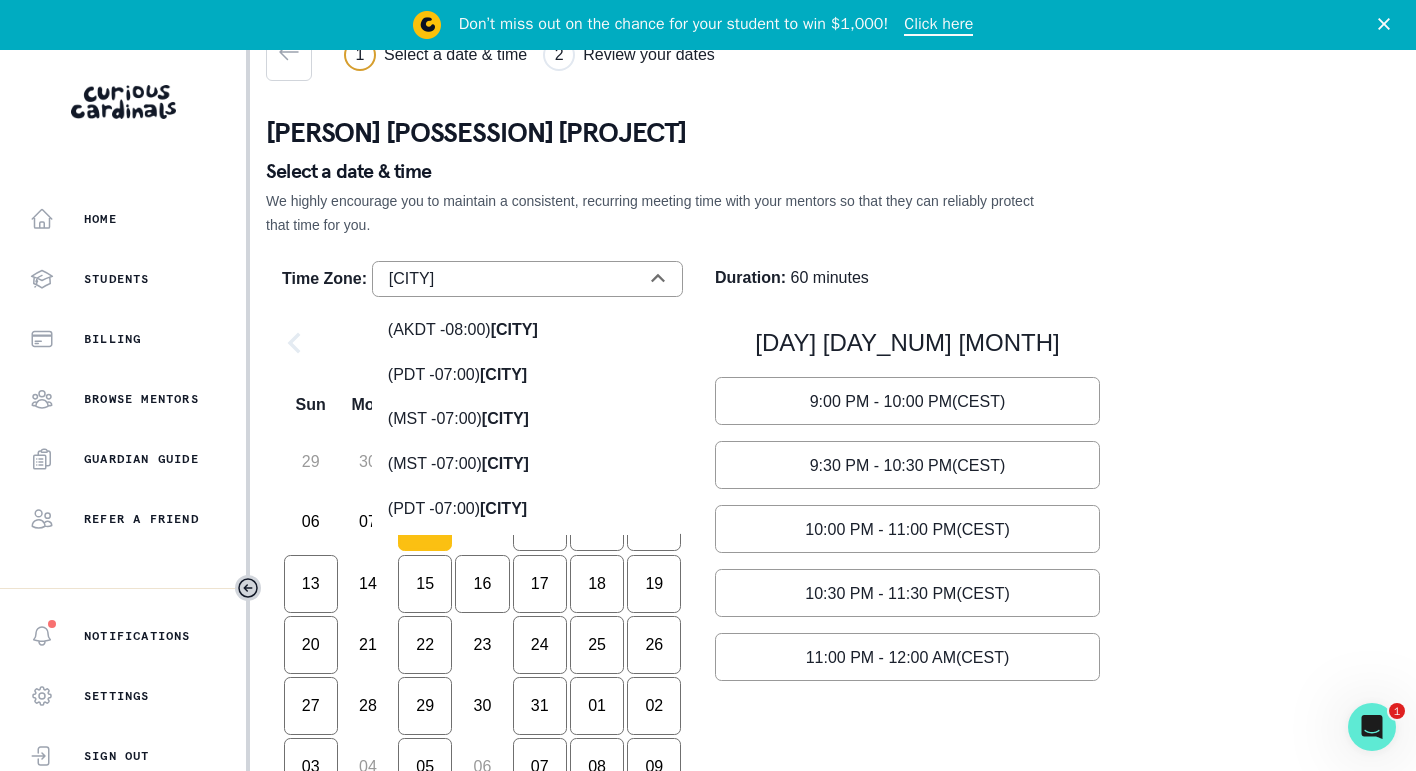 click on "([TIMEZONE])  [CITY]" at bounding box center [527, 375] 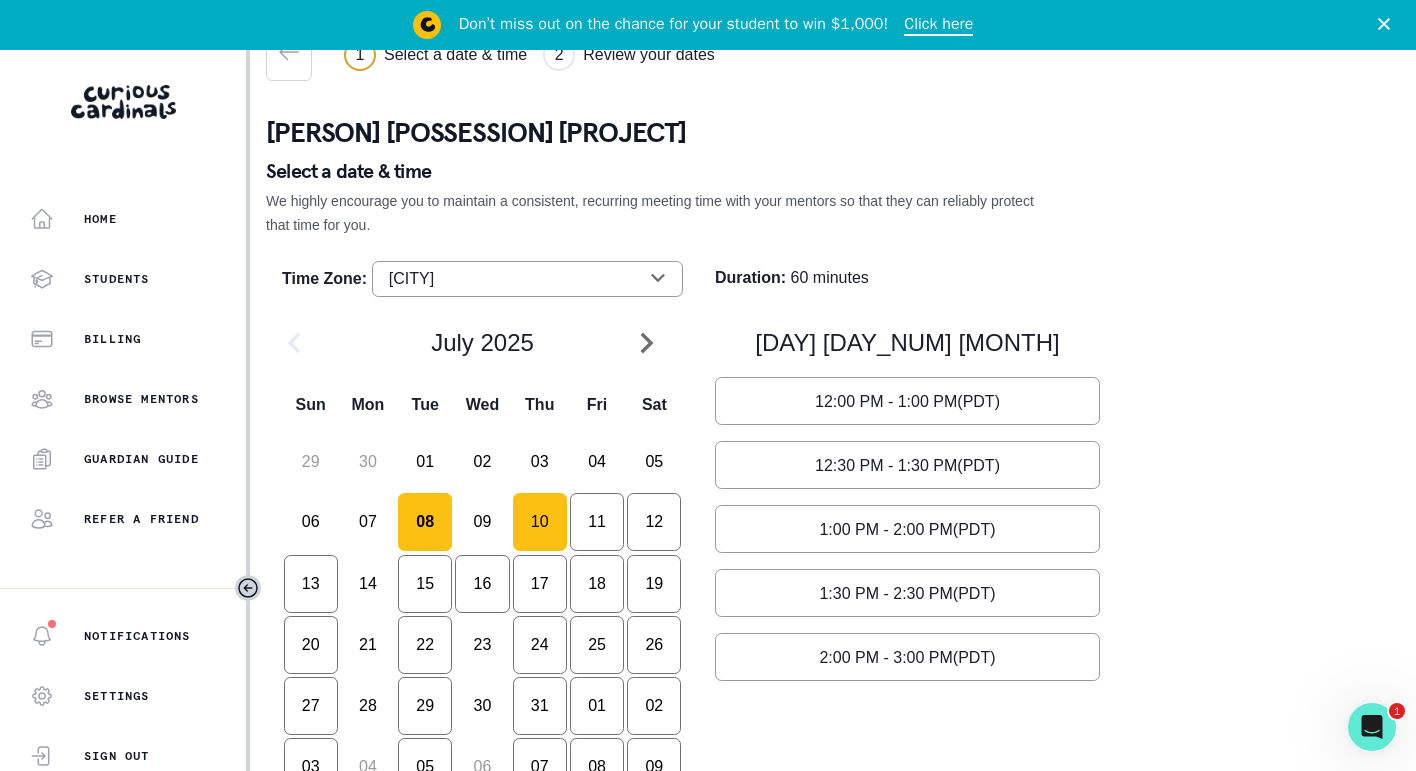 click on "10" at bounding box center [425, 522] 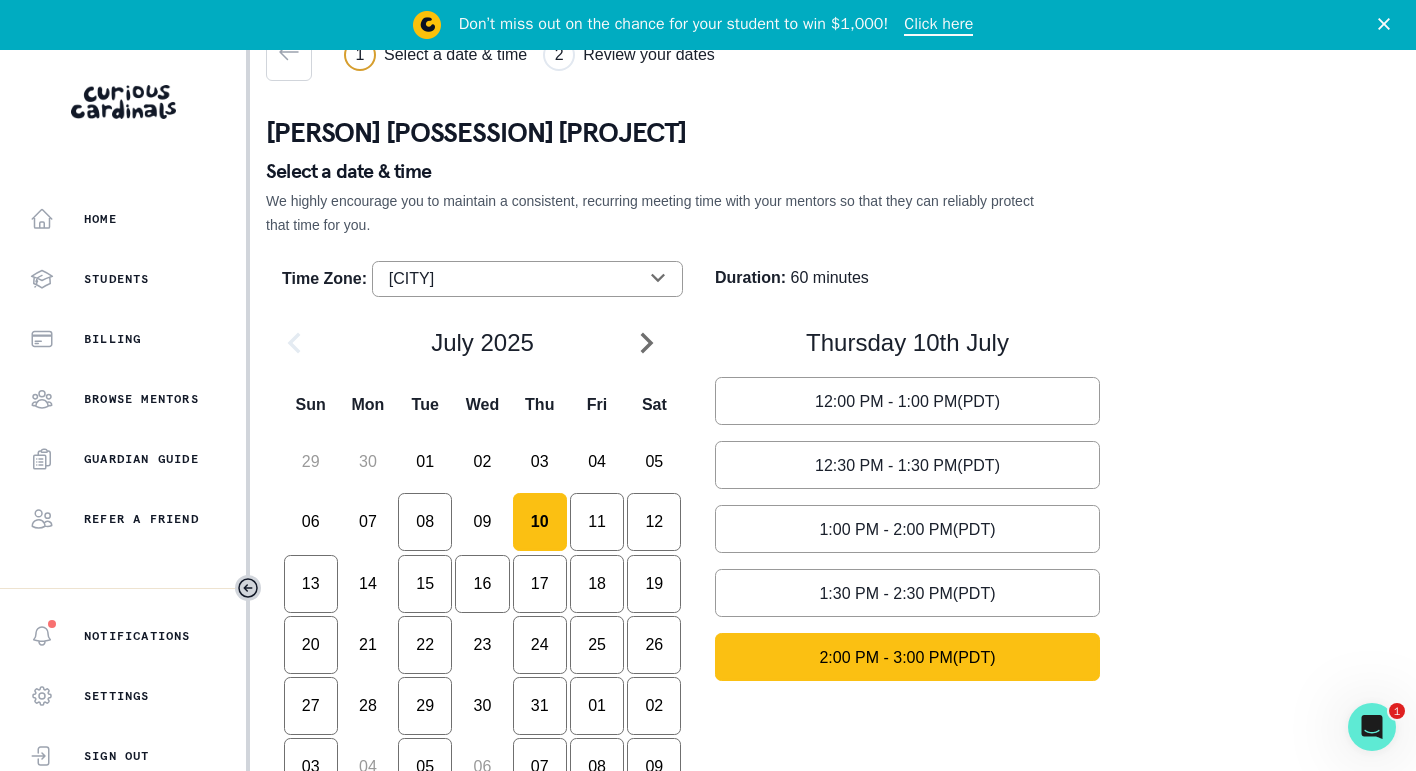 click on "Select time [TIME] - [TIME]  ([TIMEZONE])" at bounding box center (907, 401) 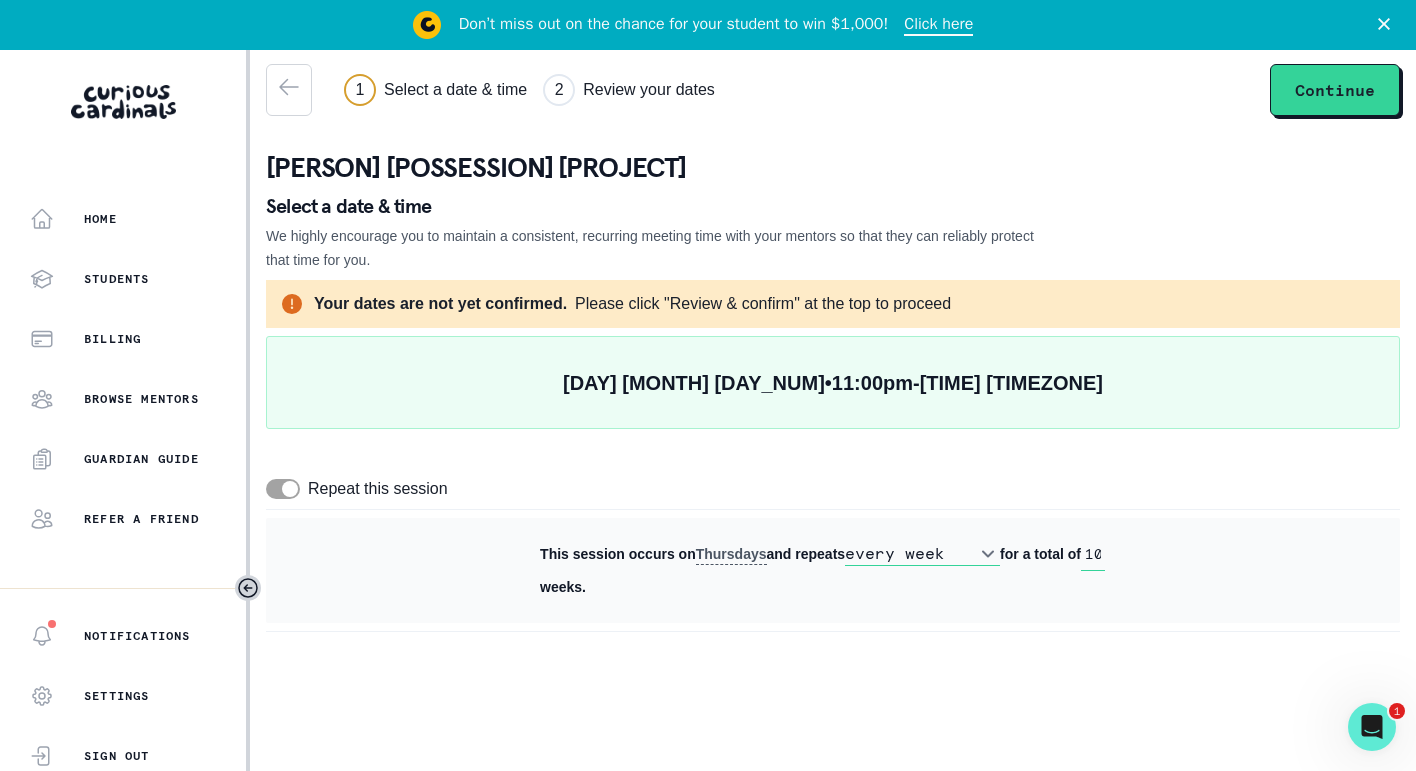 click on "every week every 2 weeks" at bounding box center [922, 554] 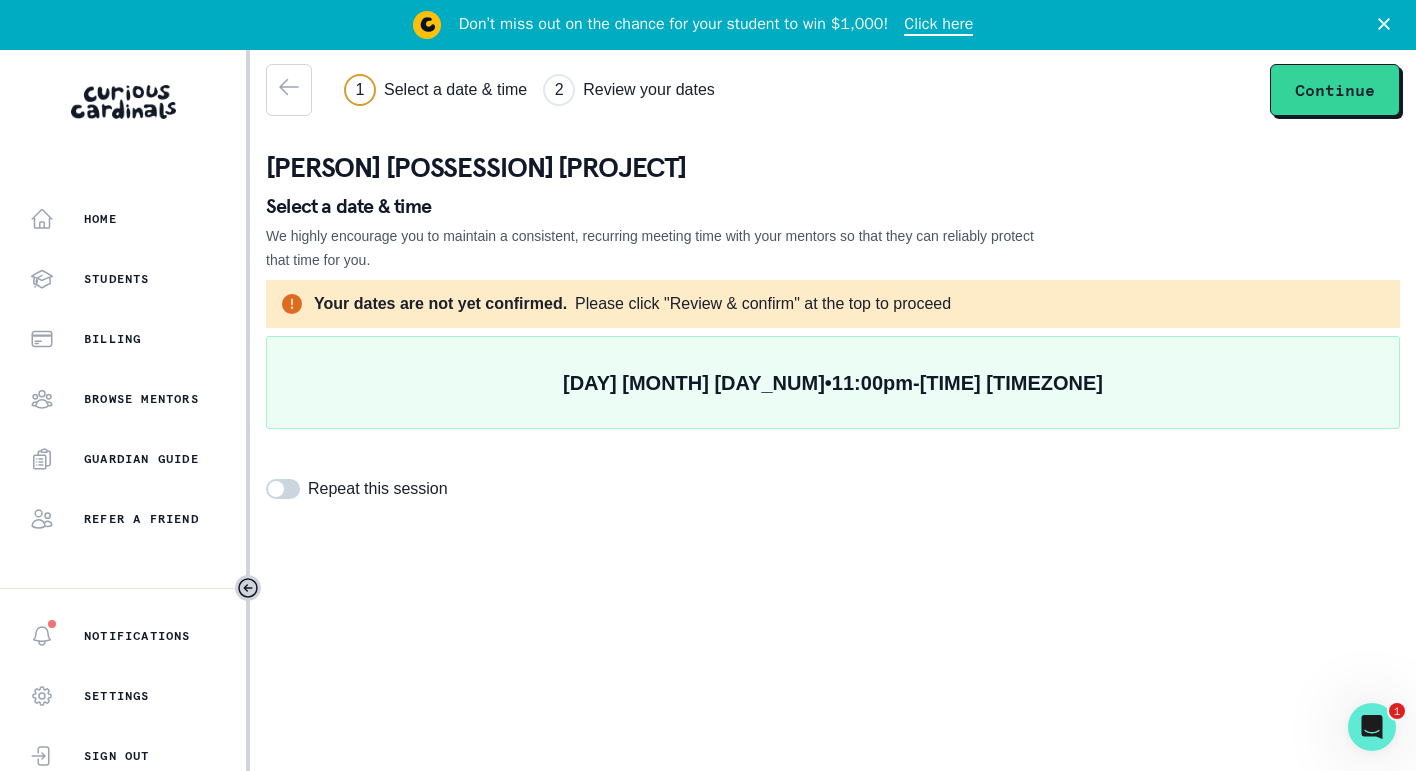 scroll, scrollTop: 0, scrollLeft: 0, axis: both 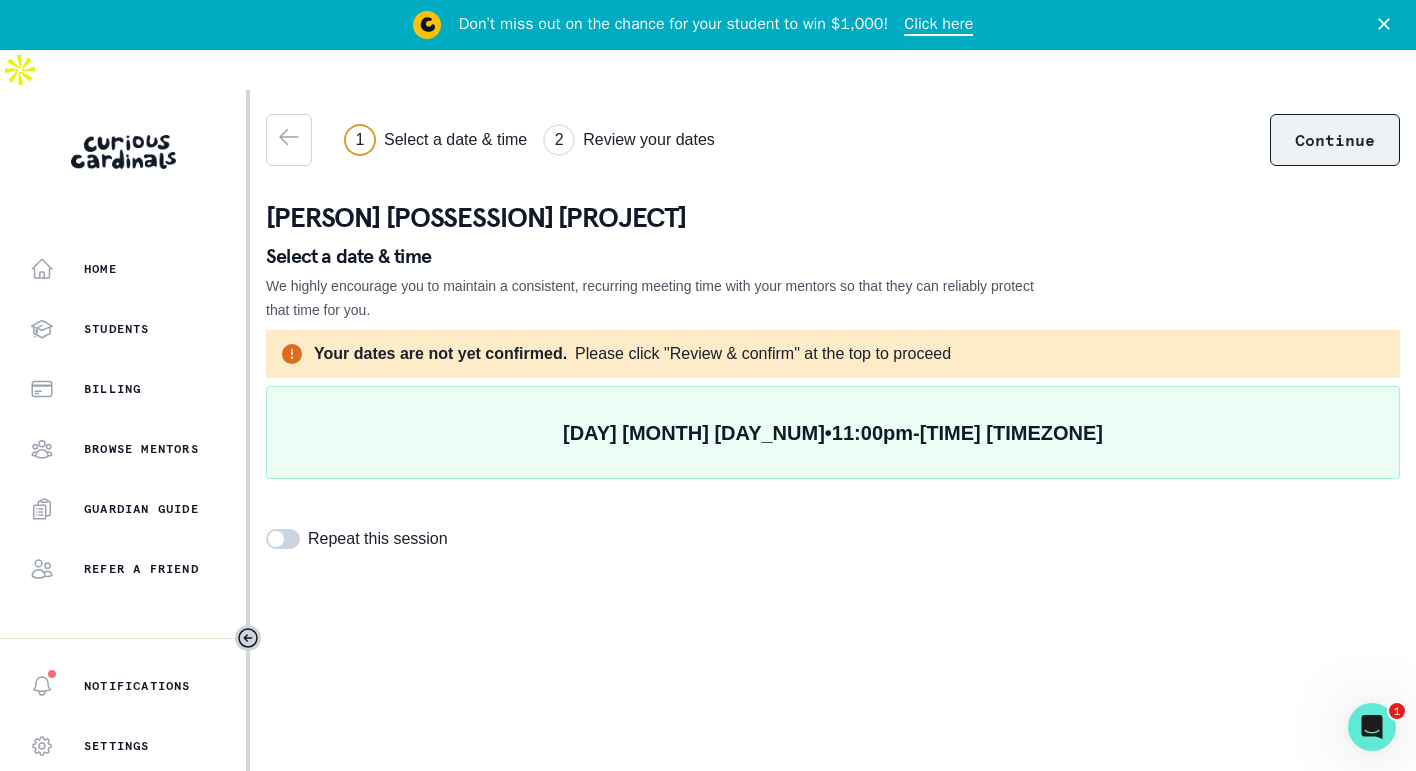 click on "Continue" at bounding box center (1335, 140) 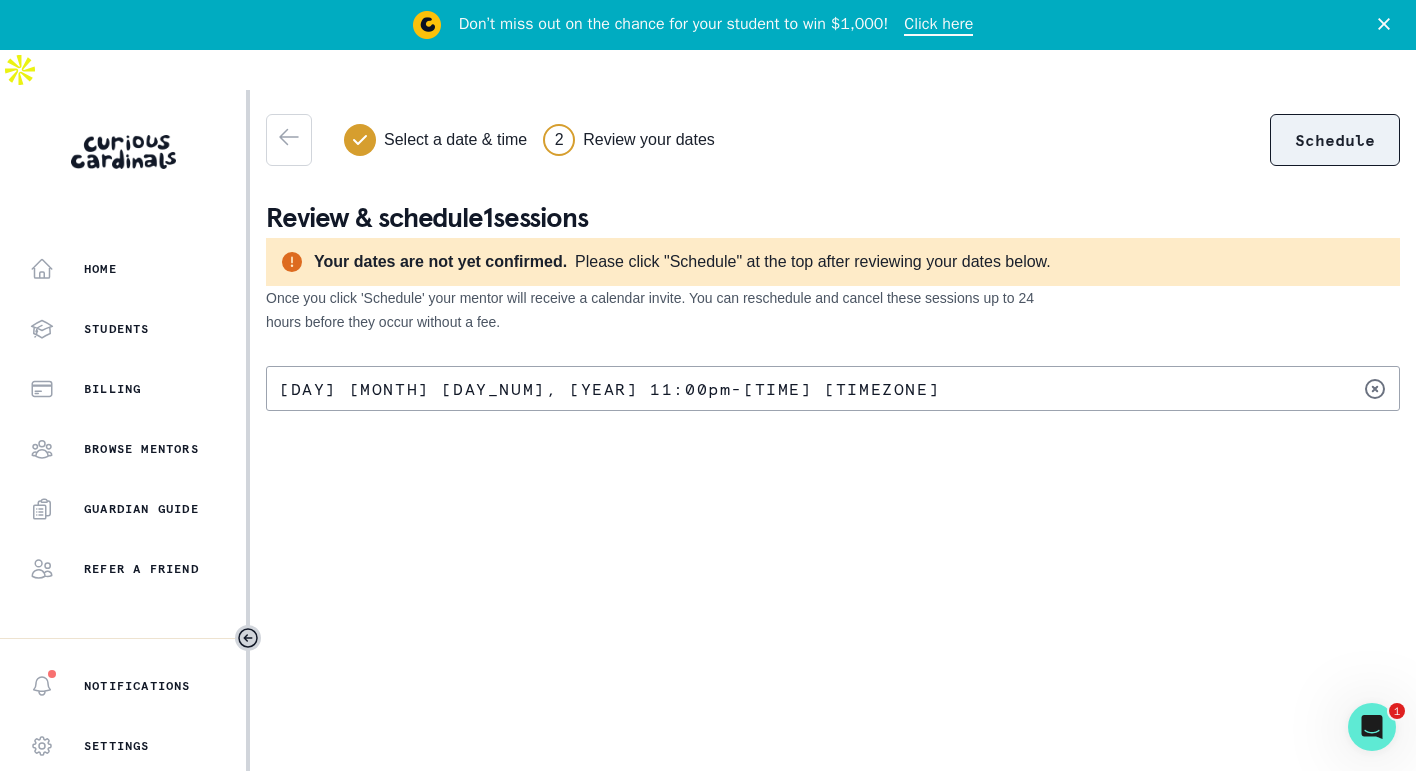 click on "Schedule" at bounding box center [1335, 140] 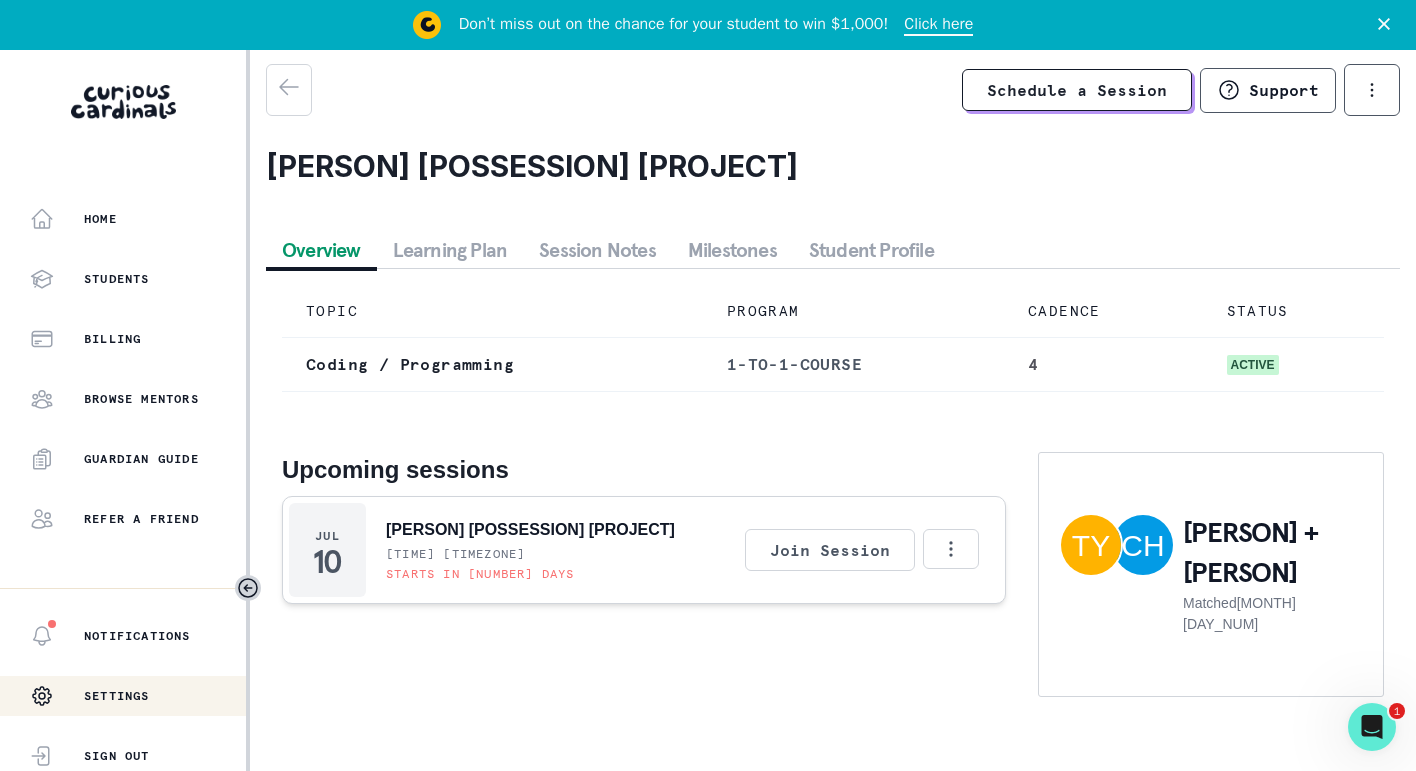 scroll, scrollTop: 0, scrollLeft: 0, axis: both 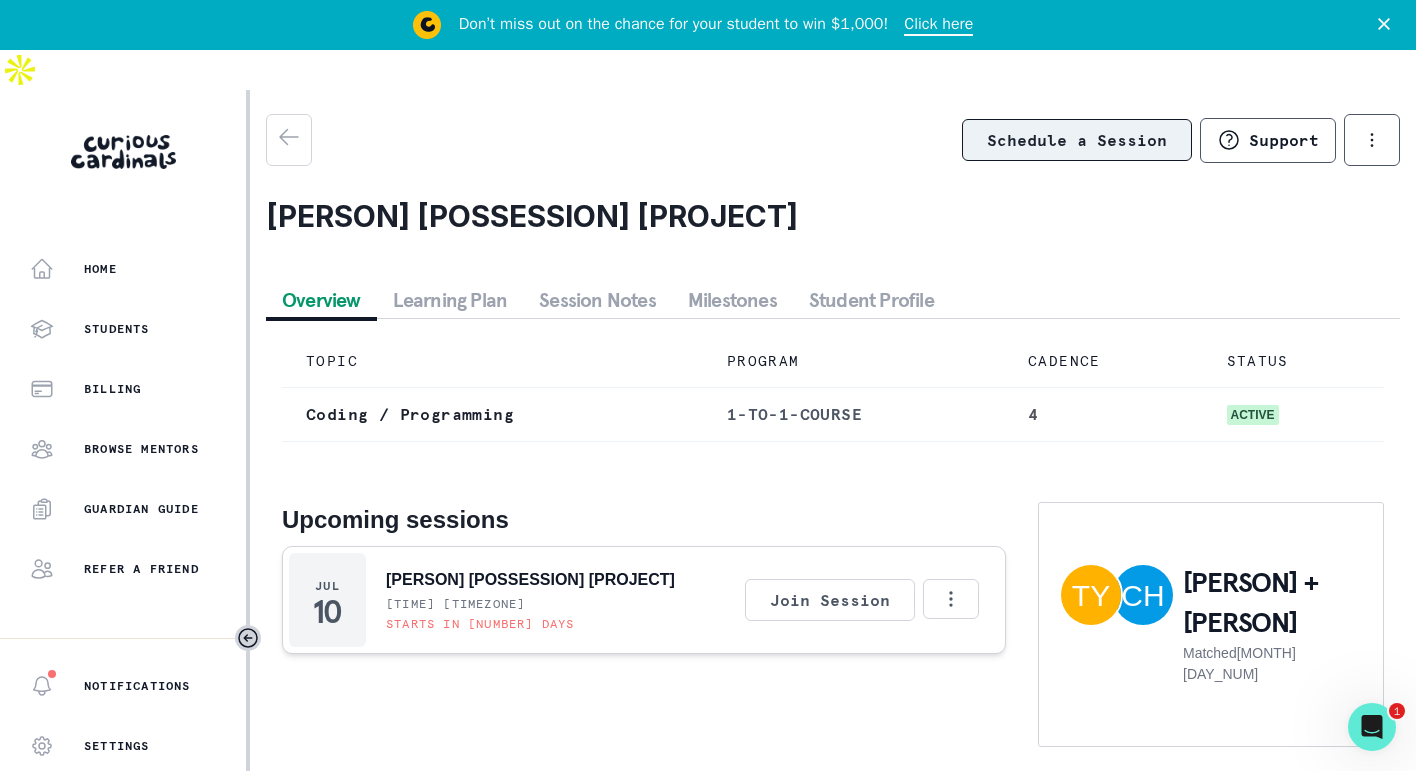 click on "Schedule a Session" at bounding box center (1077, 140) 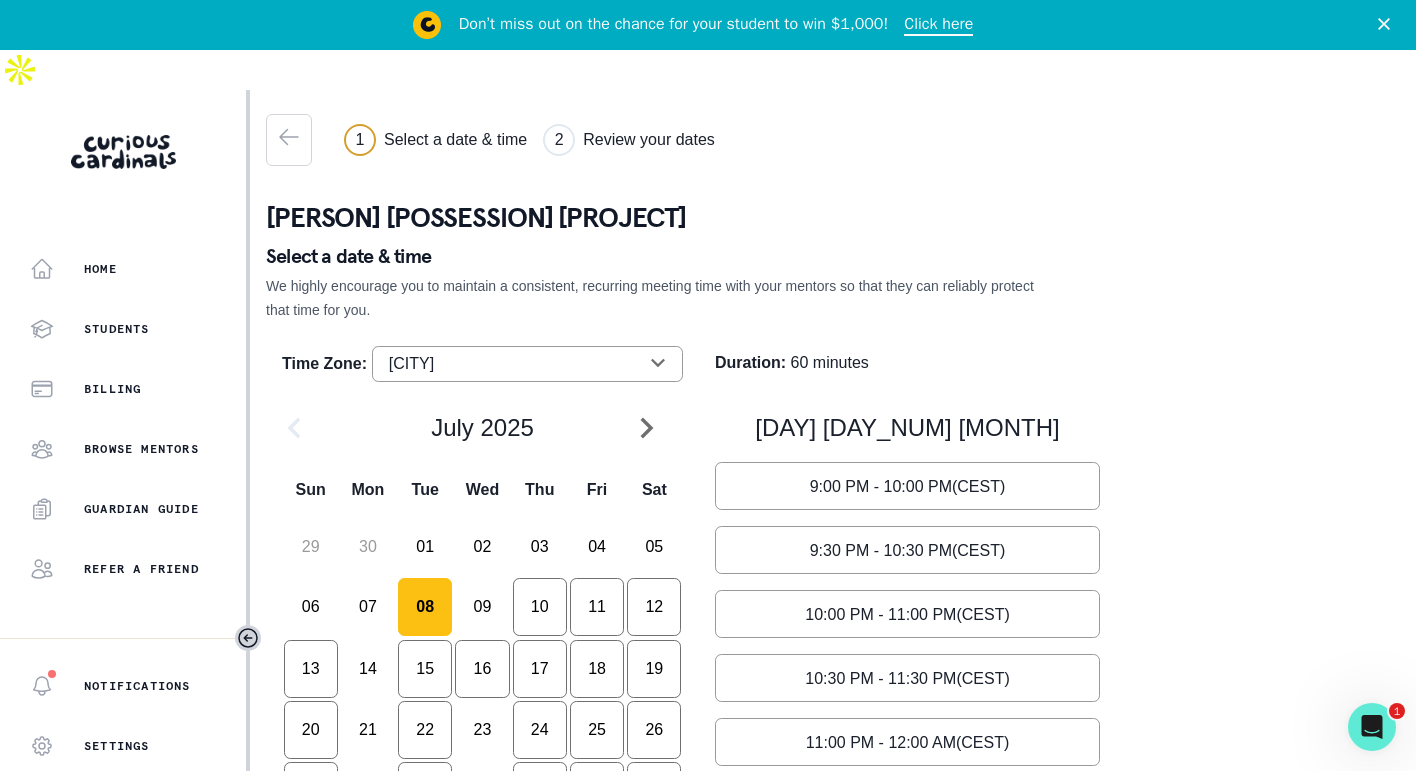scroll, scrollTop: 35, scrollLeft: 0, axis: vertical 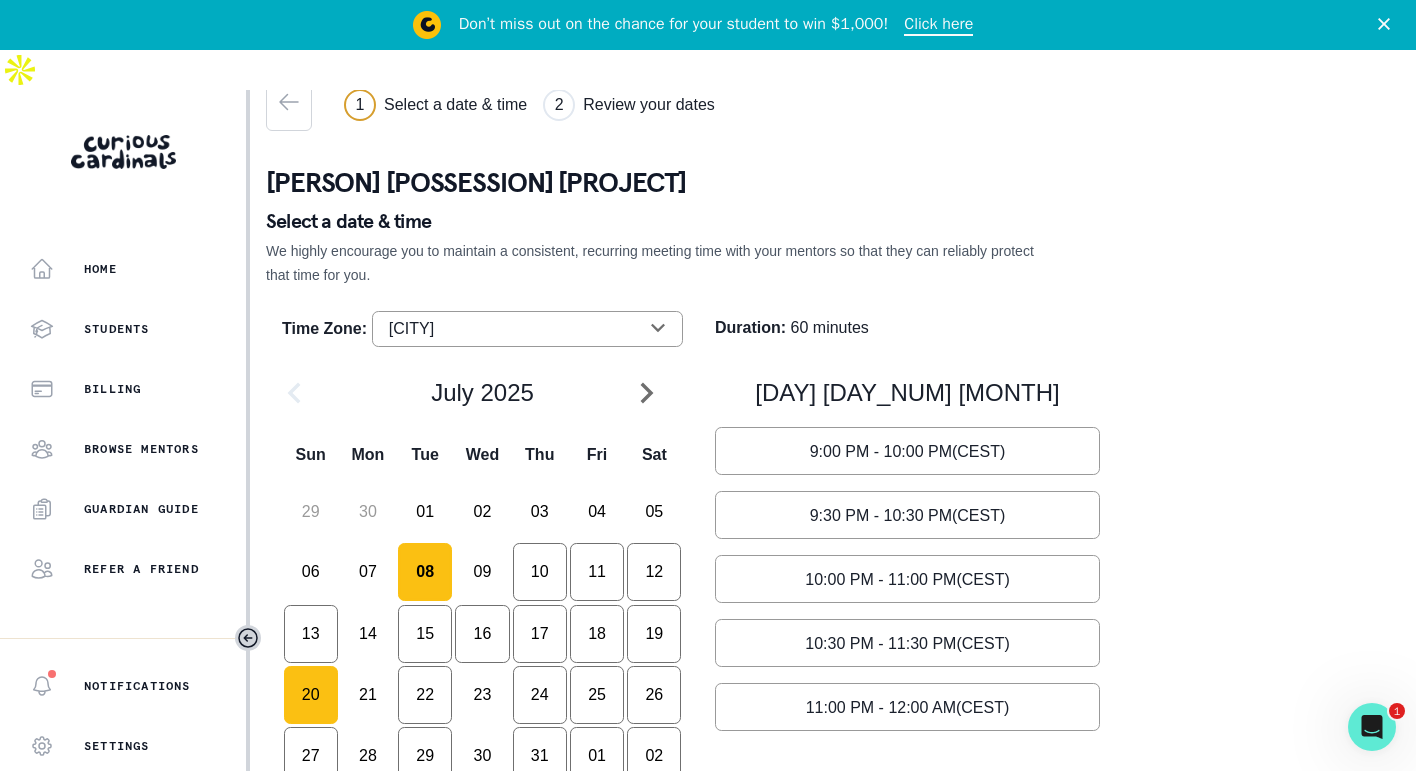click on "20" at bounding box center [425, 572] 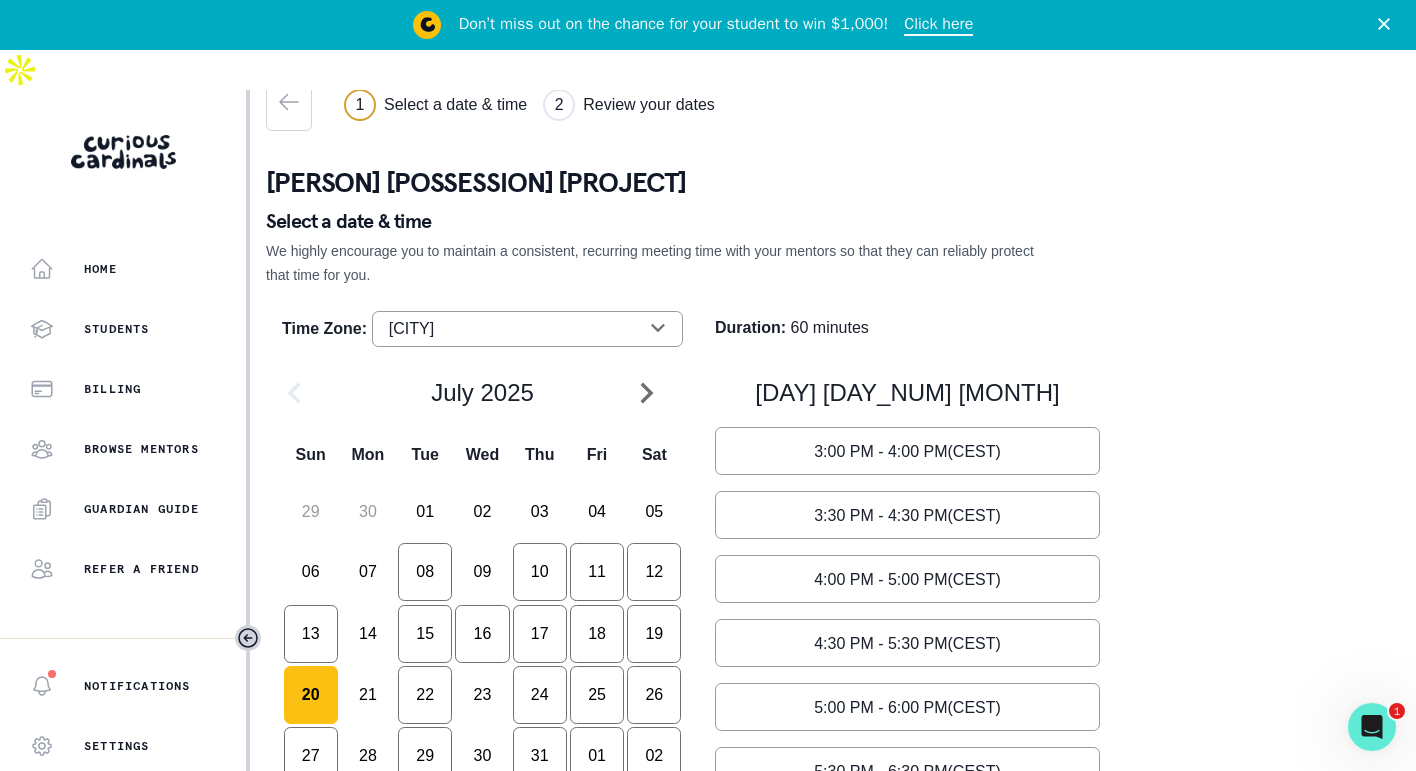 click on "Time Zone : [CITY]" at bounding box center [482, 329] 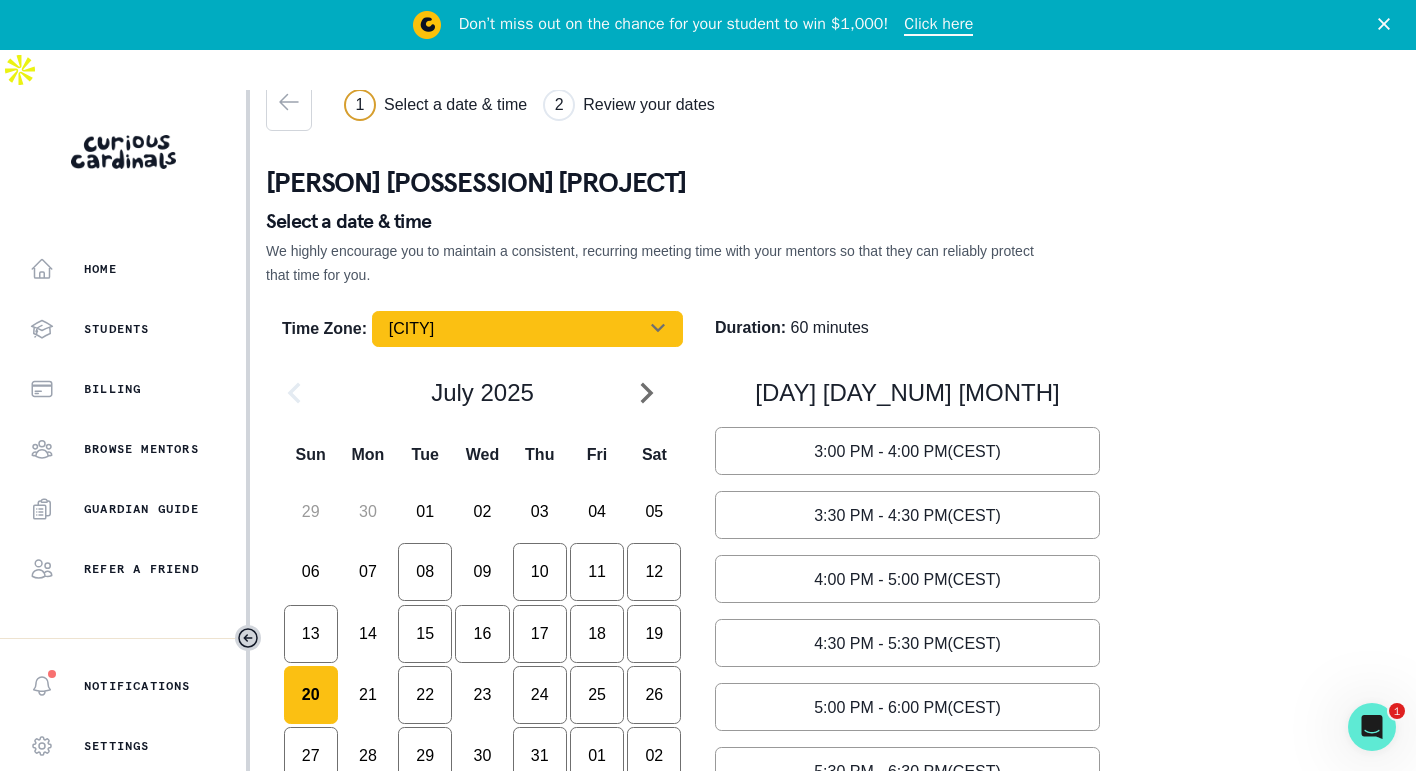 click on "[CITY]" at bounding box center [527, 329] 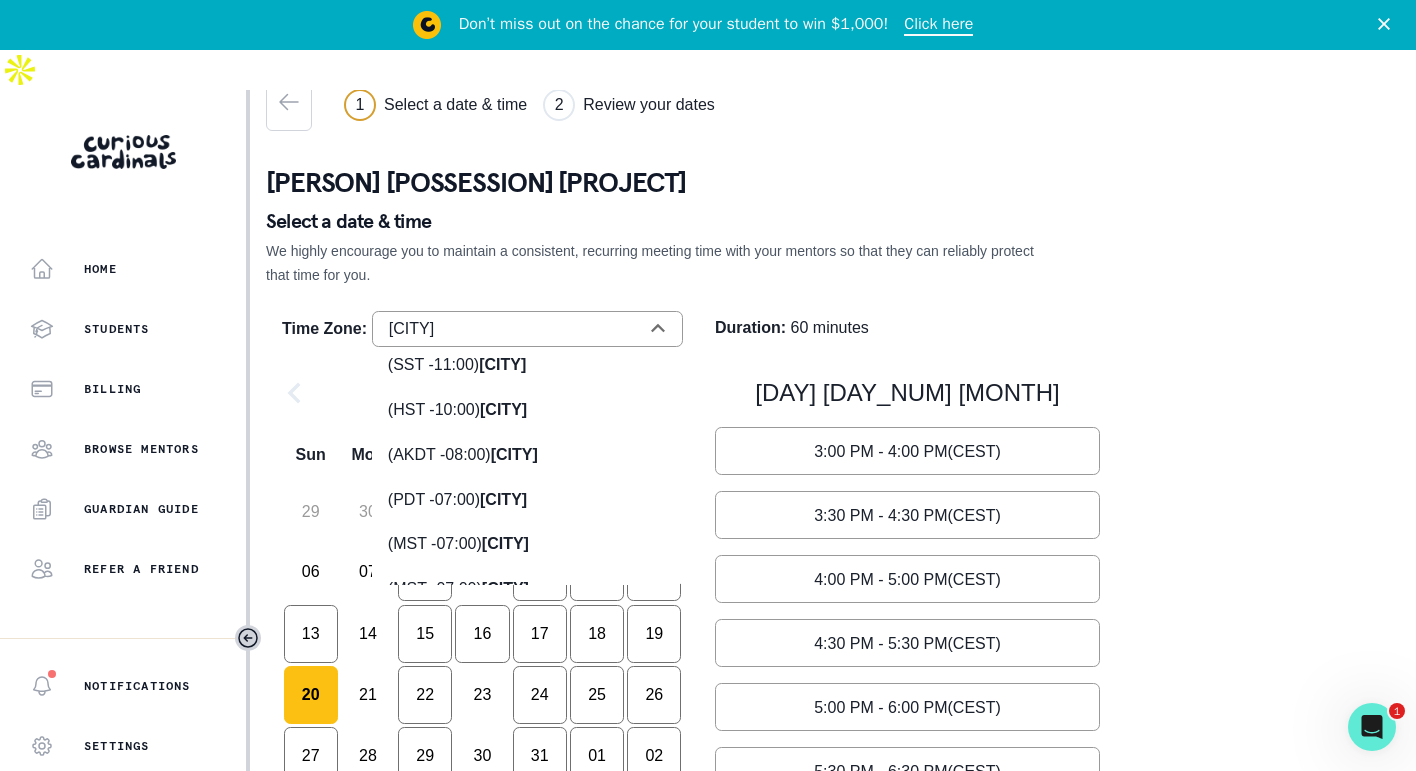 scroll, scrollTop: 90, scrollLeft: 0, axis: vertical 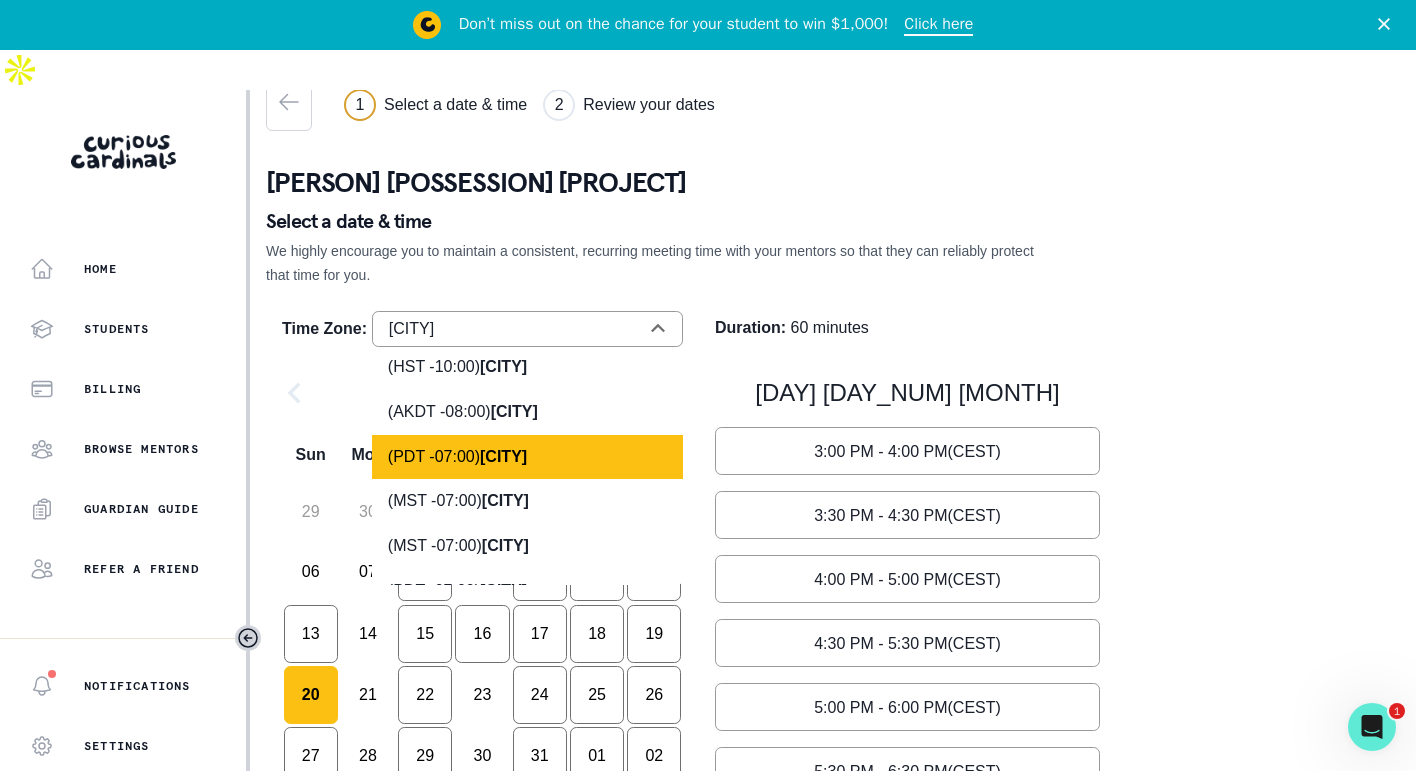 click on "[CITY]" at bounding box center (502, 276) 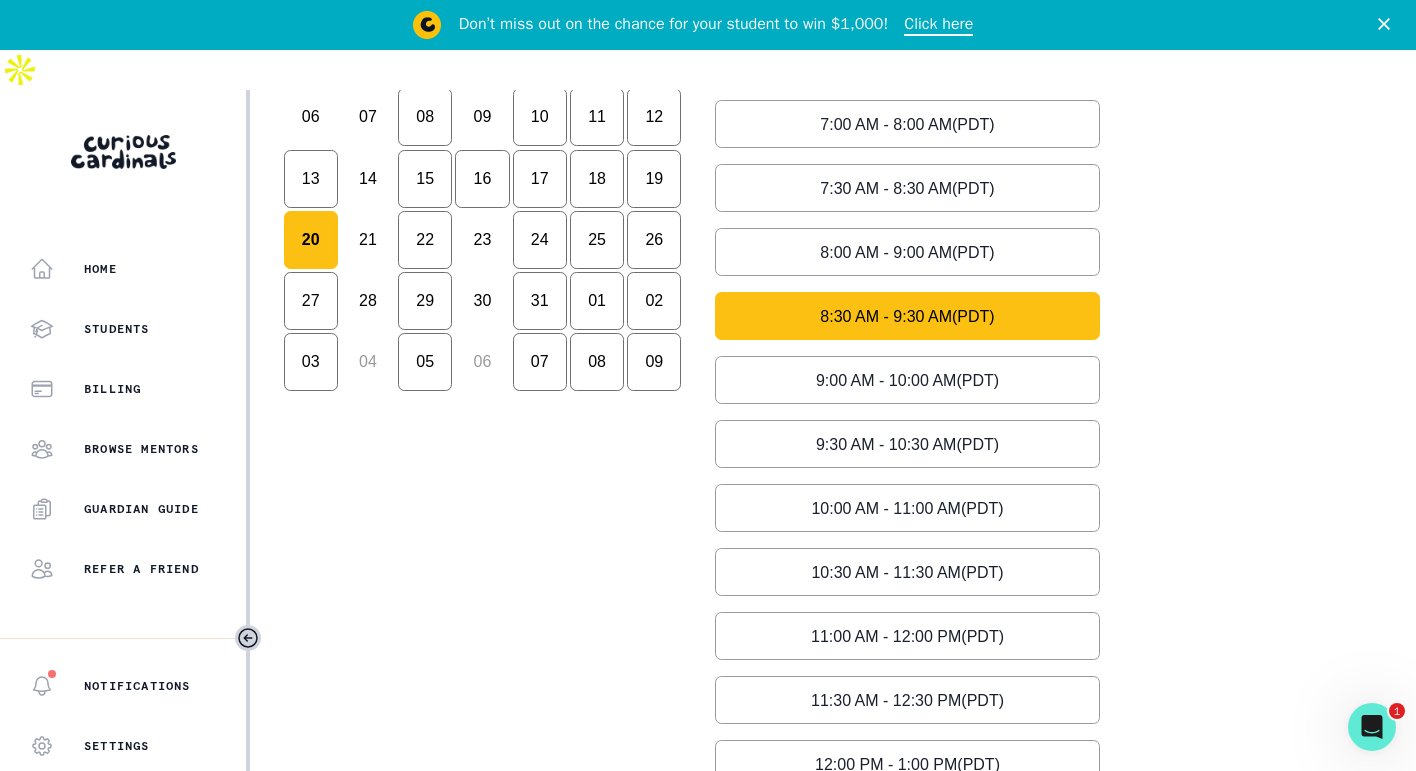 scroll, scrollTop: 491, scrollLeft: 0, axis: vertical 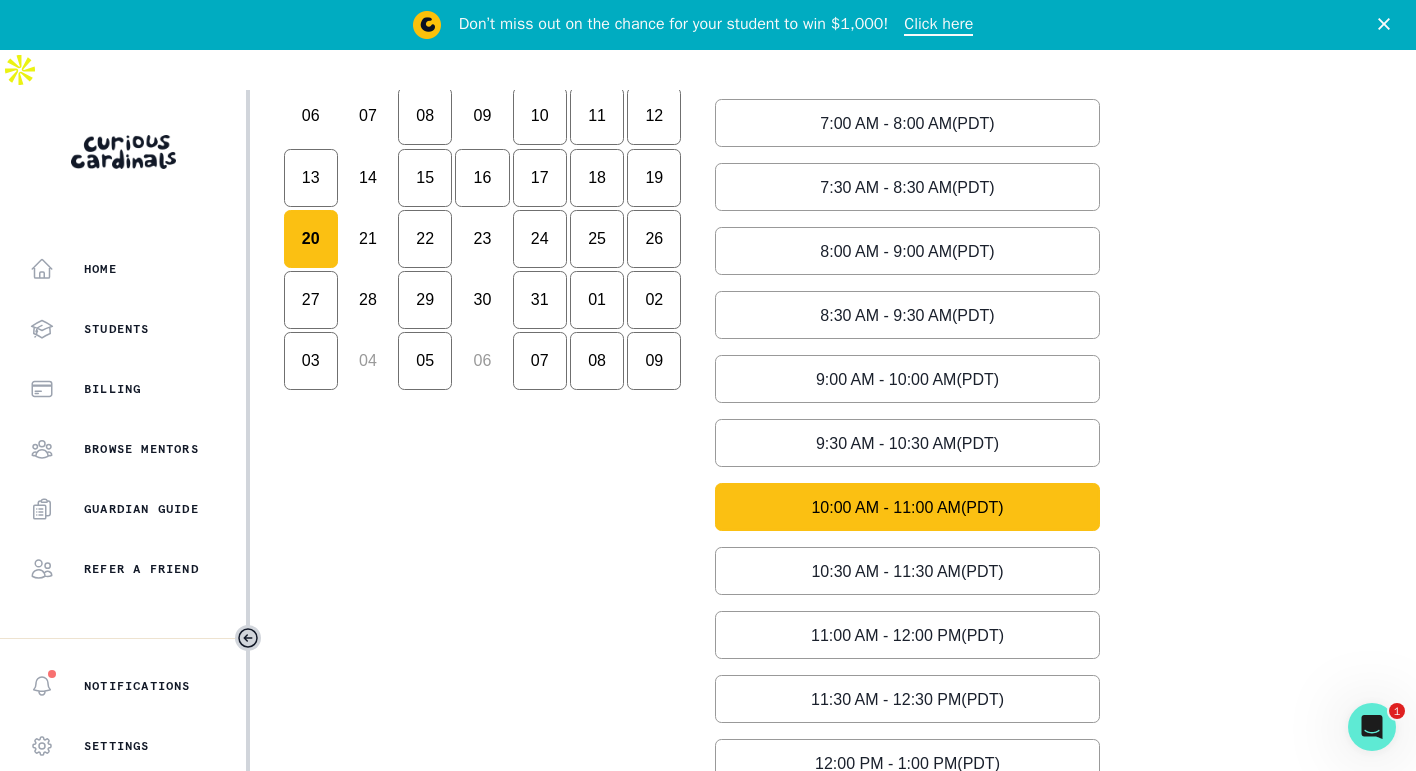 click on "Select time [TIME] - [TIME]  ([TIMEZONE])" at bounding box center (907, -5) 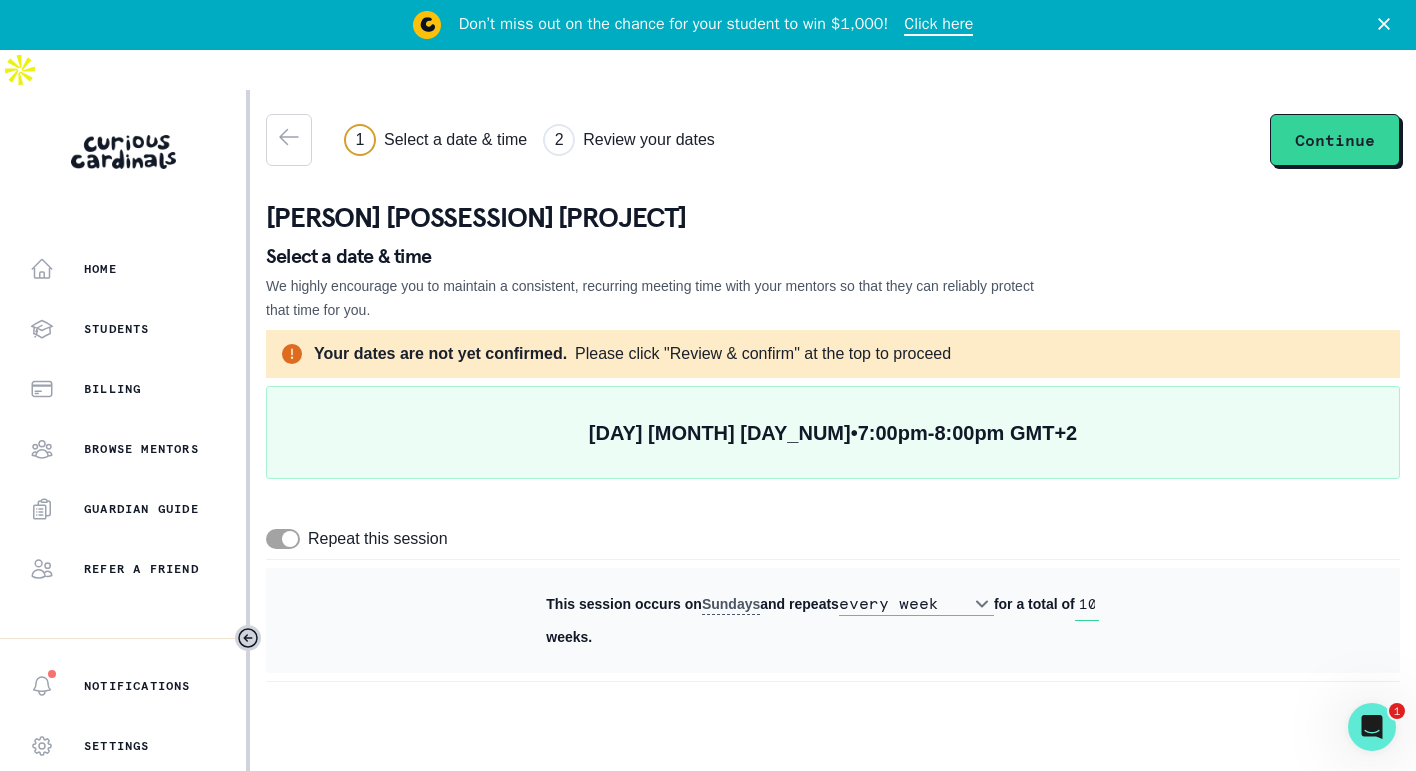 click at bounding box center (283, 539) 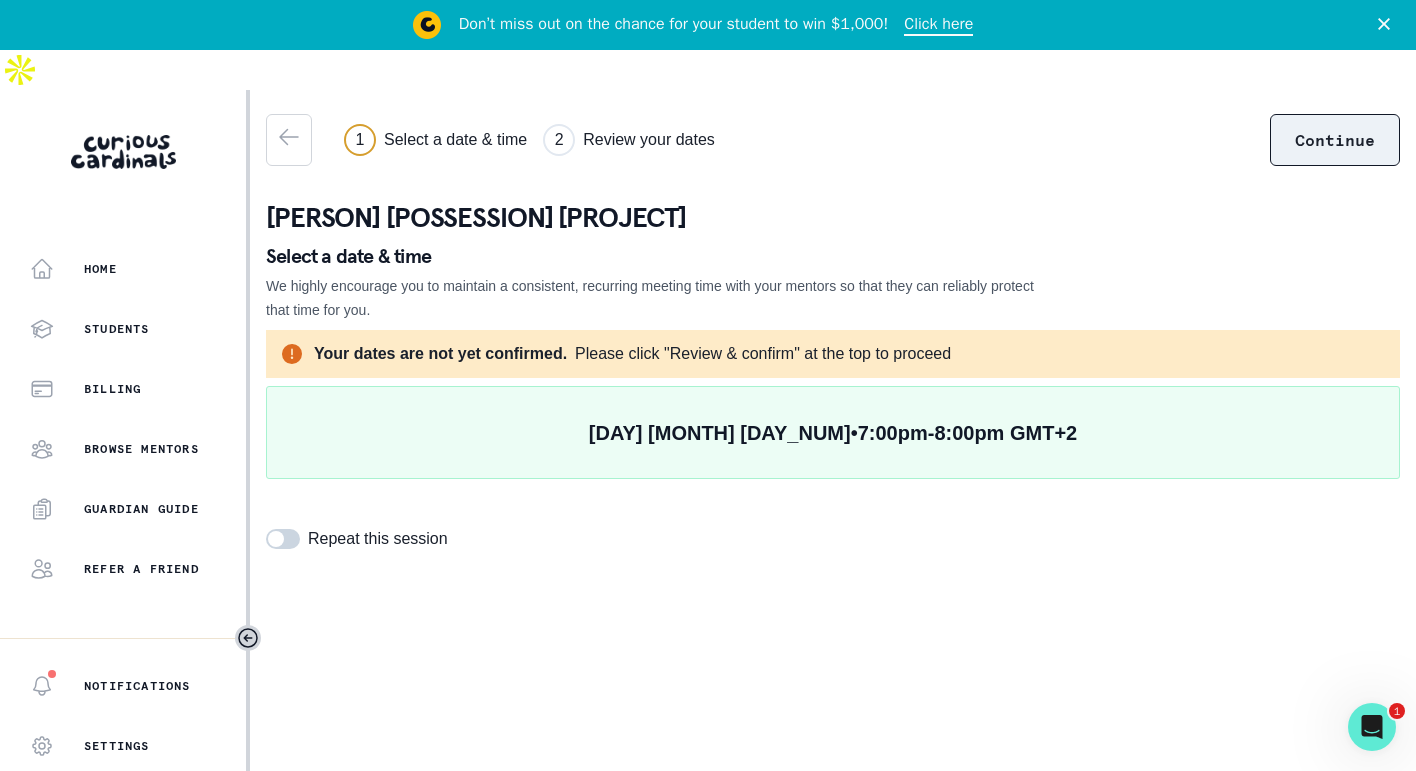 click on "Continue" at bounding box center [1335, 140] 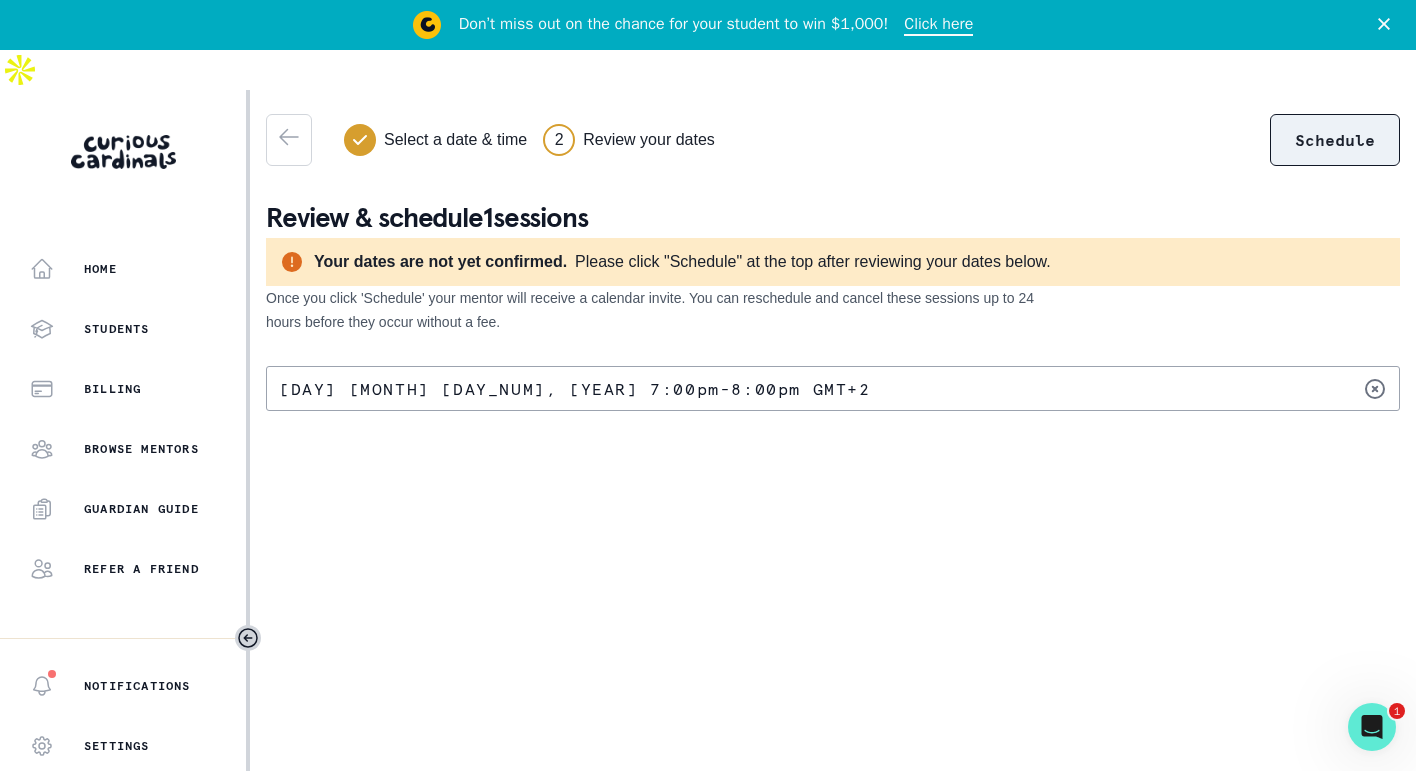 click on "Schedule" at bounding box center [1335, 140] 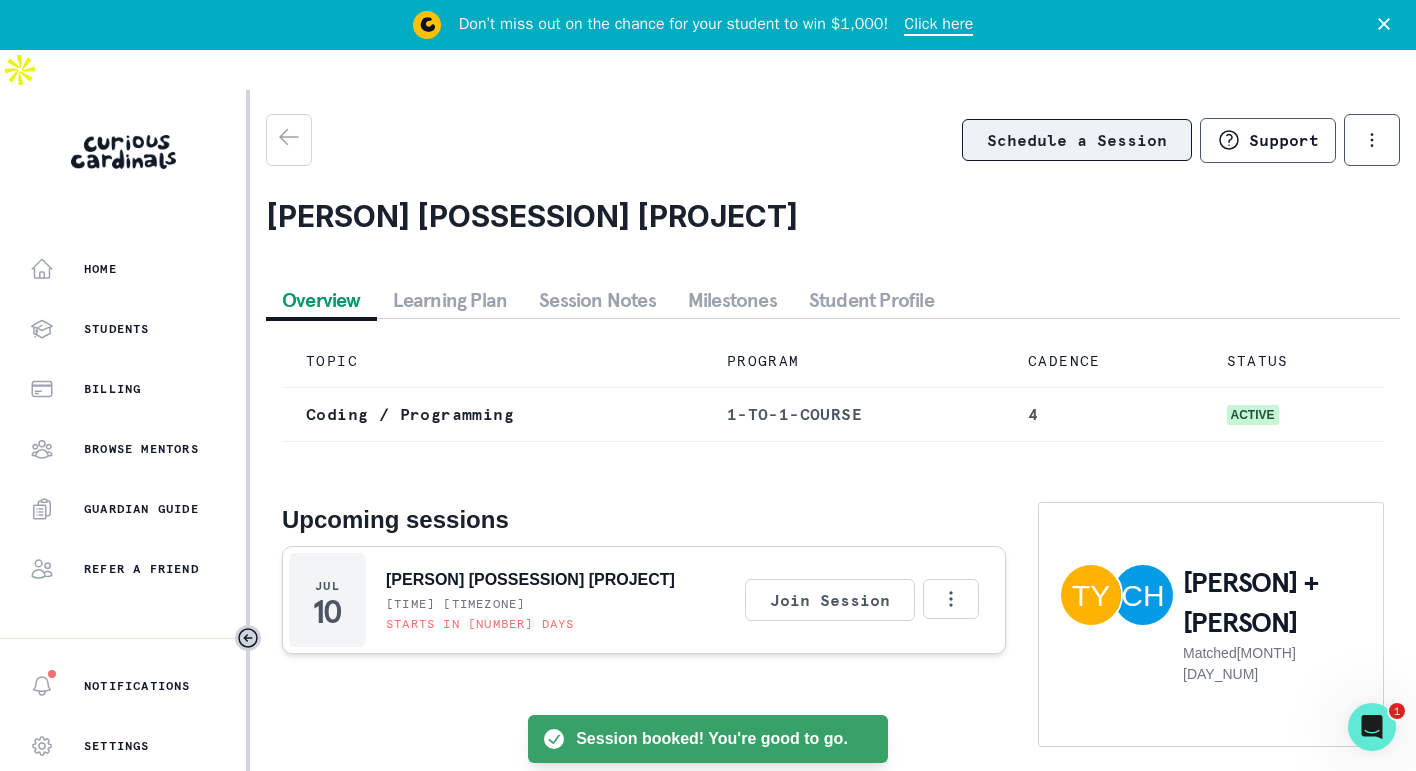 click on "Schedule a Session" at bounding box center (1077, 140) 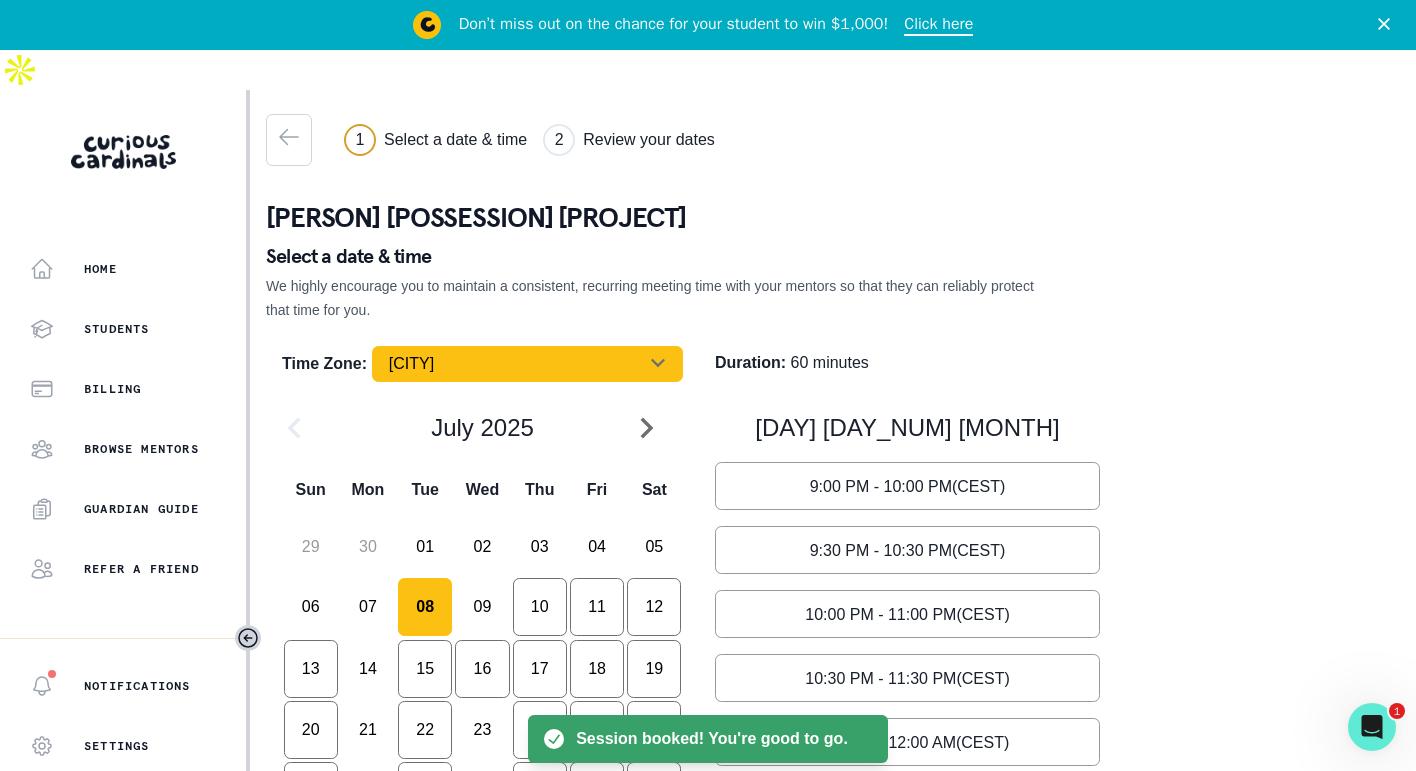 click at bounding box center [658, 363] 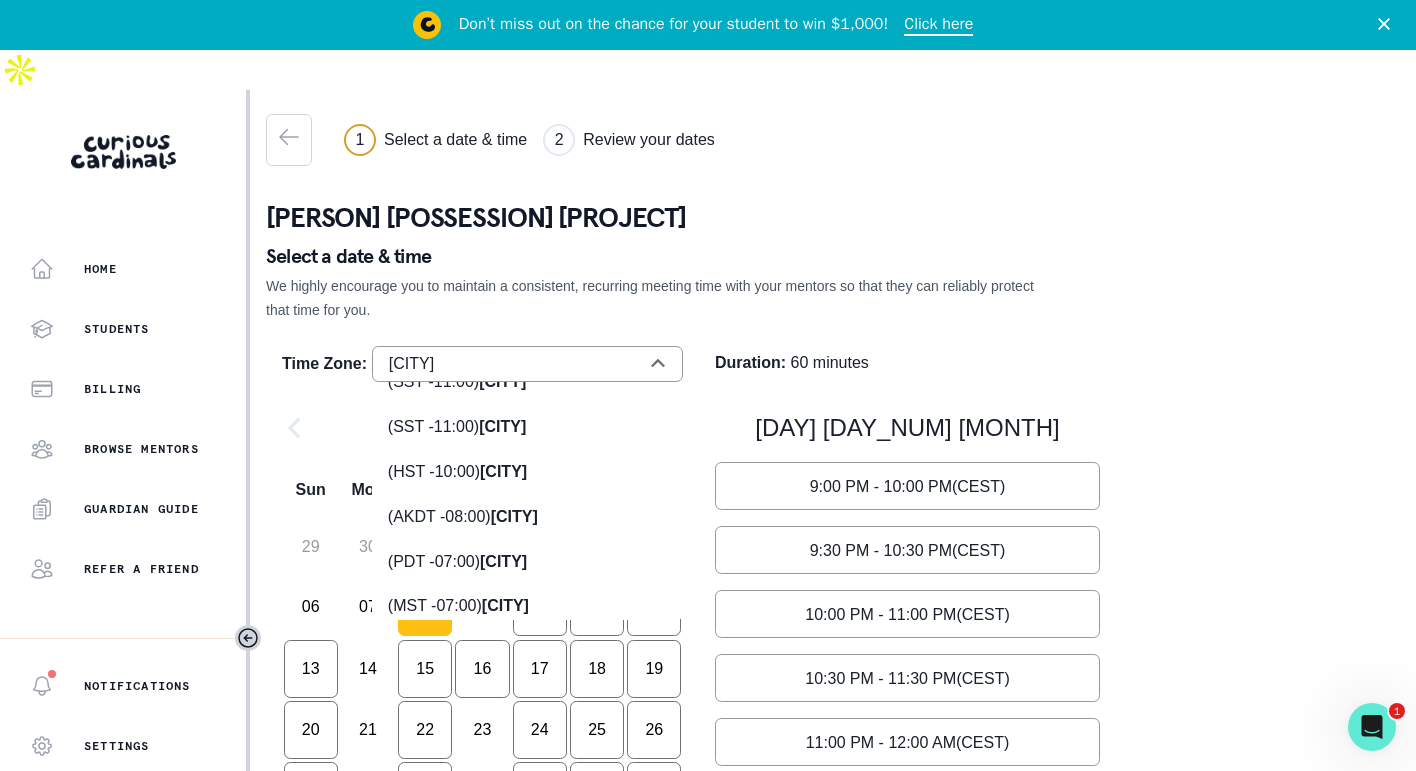 scroll, scrollTop: 21, scrollLeft: 0, axis: vertical 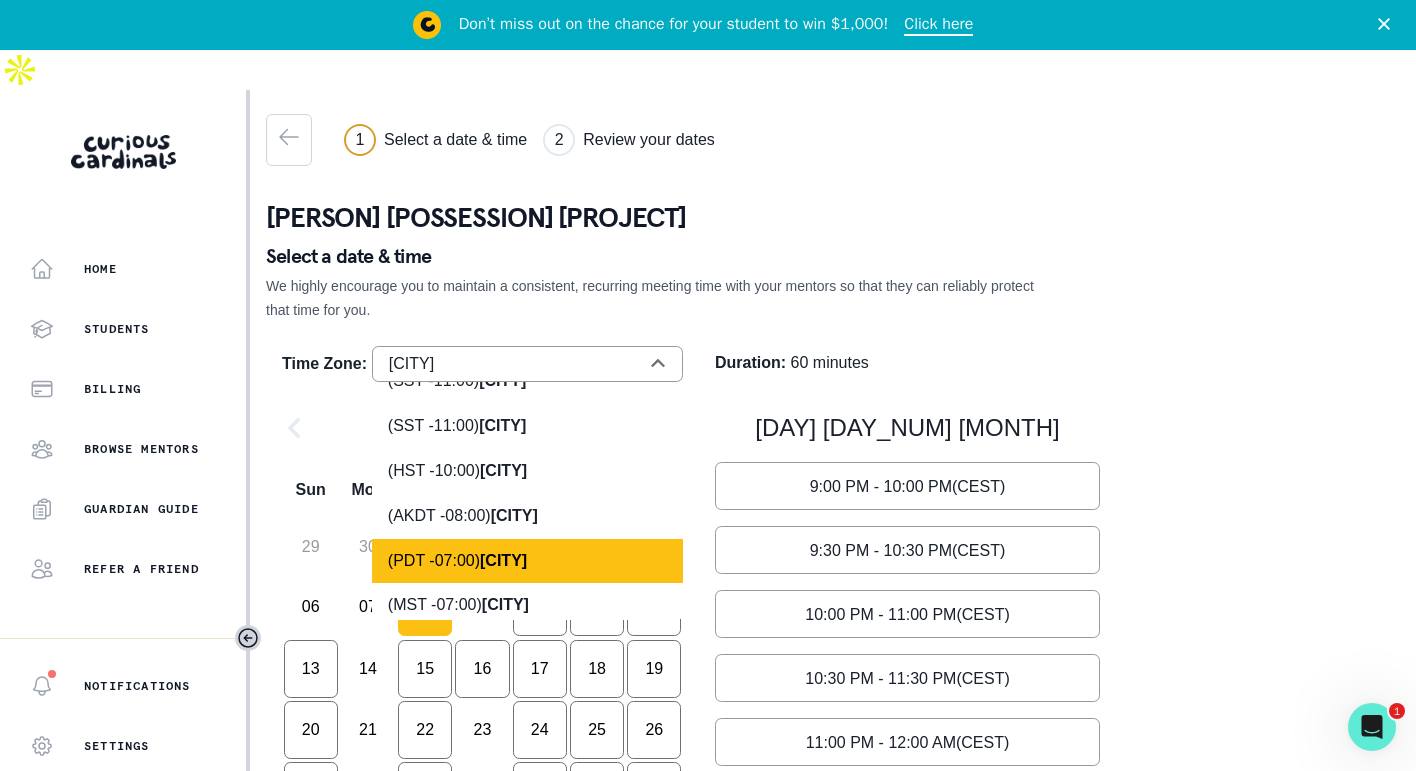click on "[CITY]" at bounding box center (502, 380) 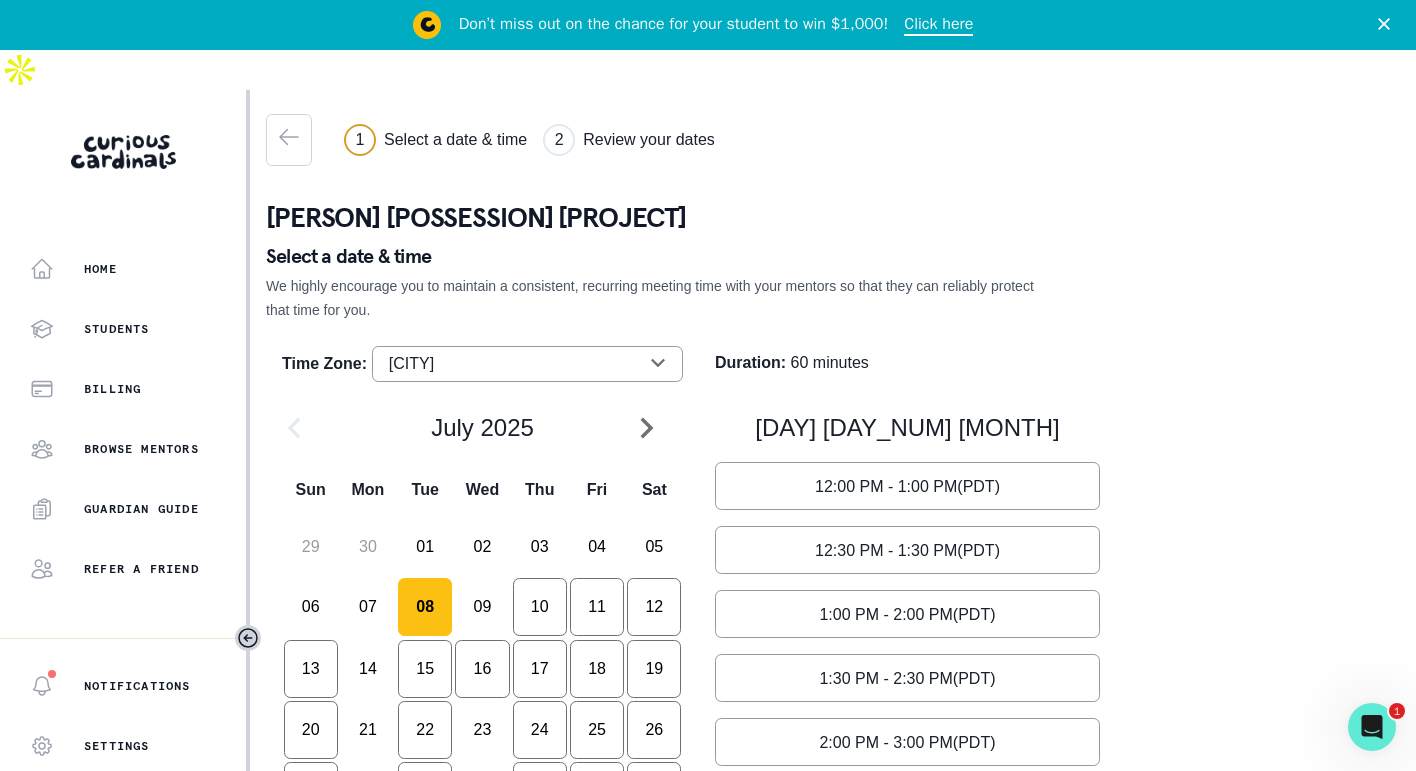 scroll, scrollTop: 35, scrollLeft: 0, axis: vertical 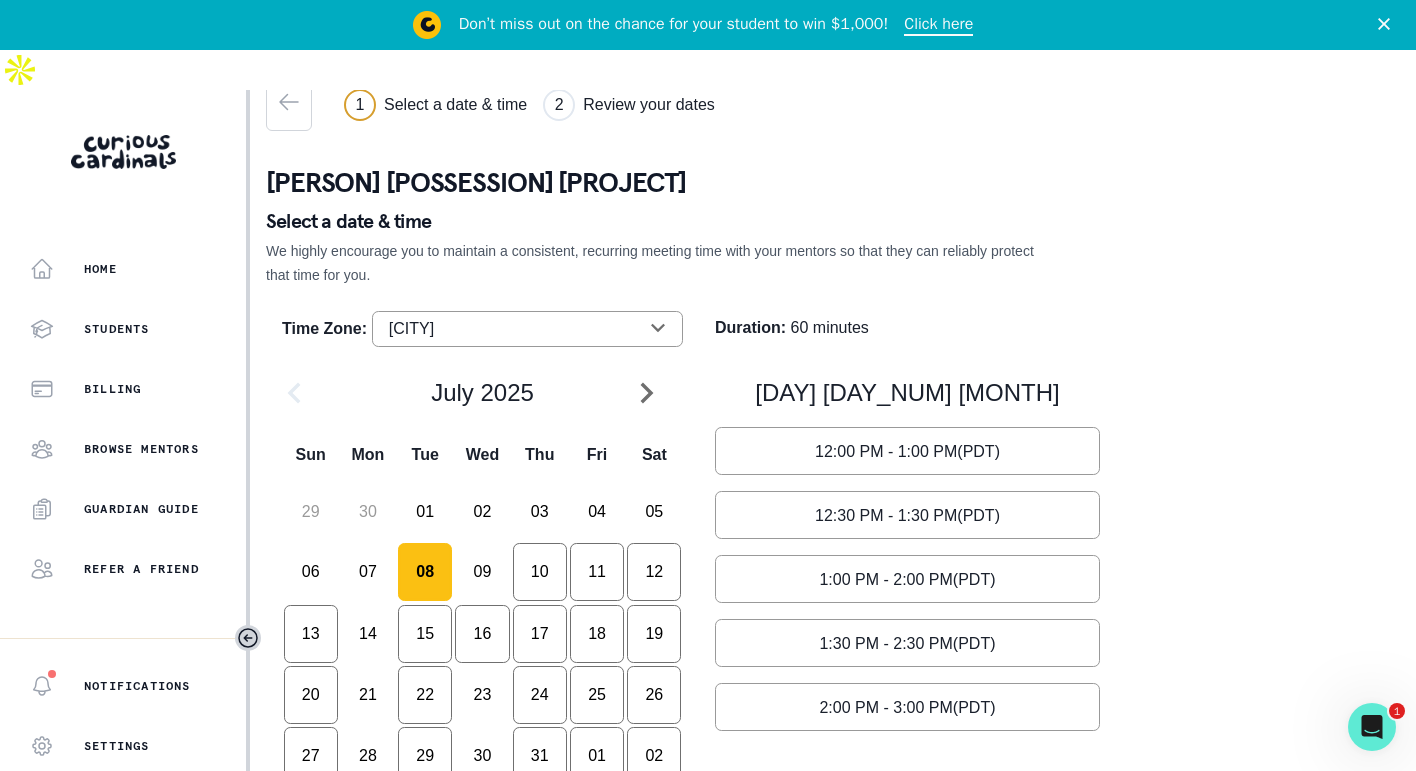 click on "03" at bounding box center (597, 756) 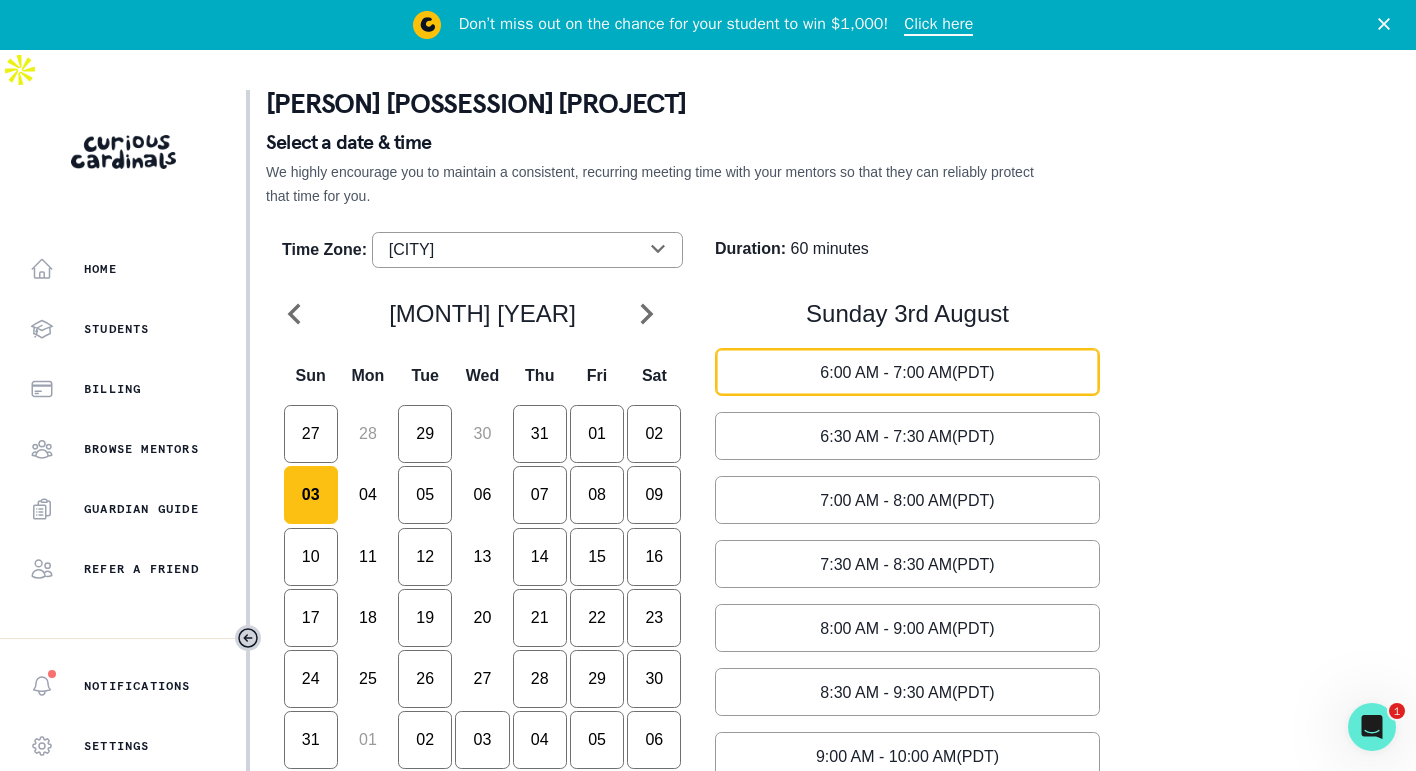 scroll, scrollTop: 115, scrollLeft: 0, axis: vertical 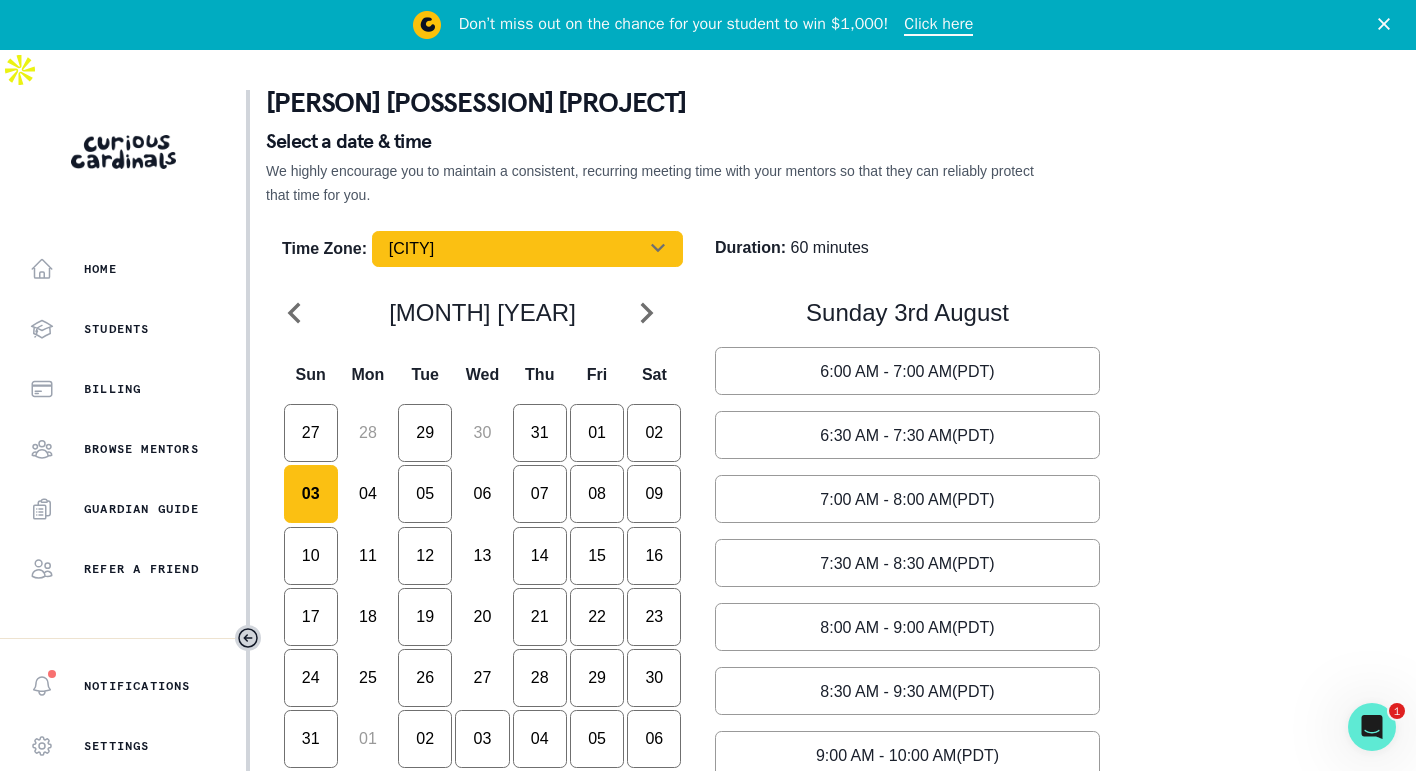 click at bounding box center [658, 248] 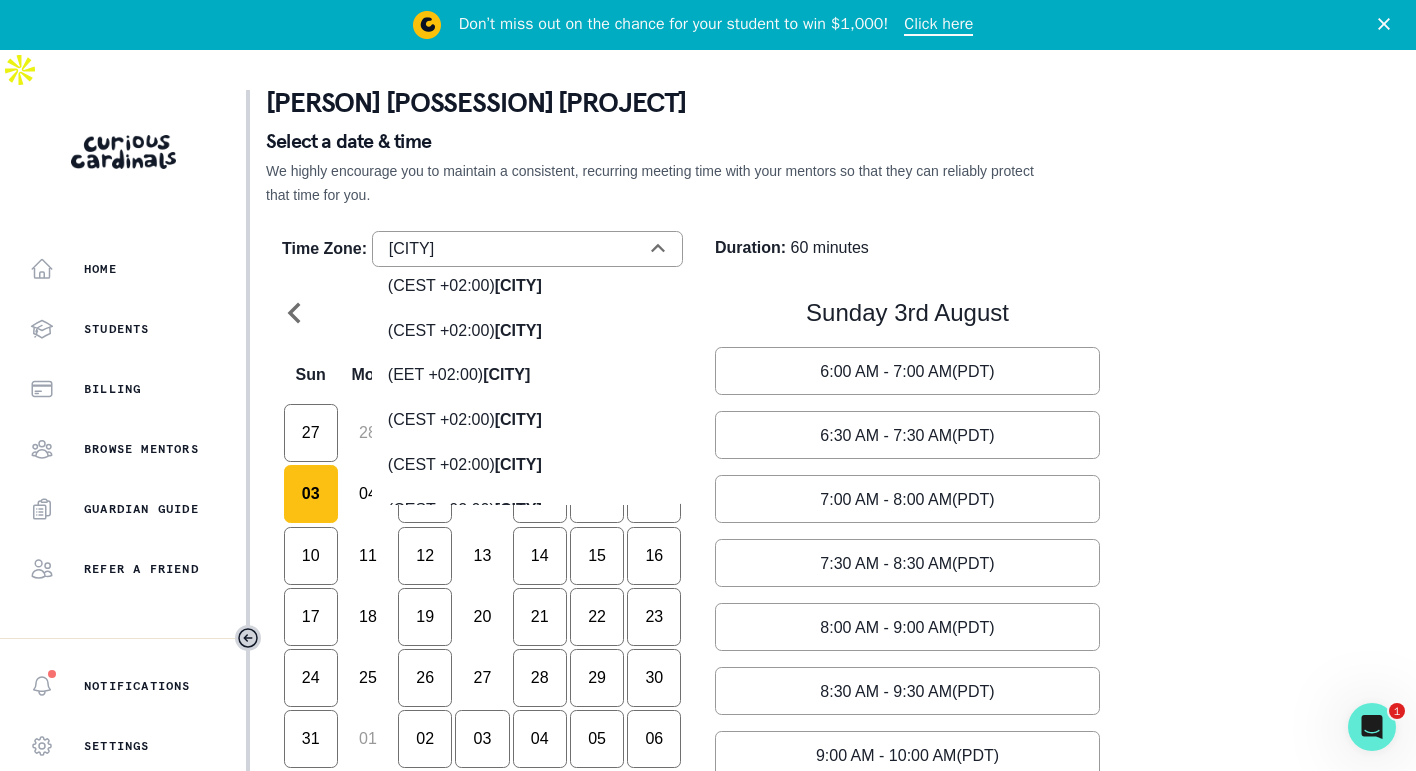 scroll, scrollTop: 2218, scrollLeft: 0, axis: vertical 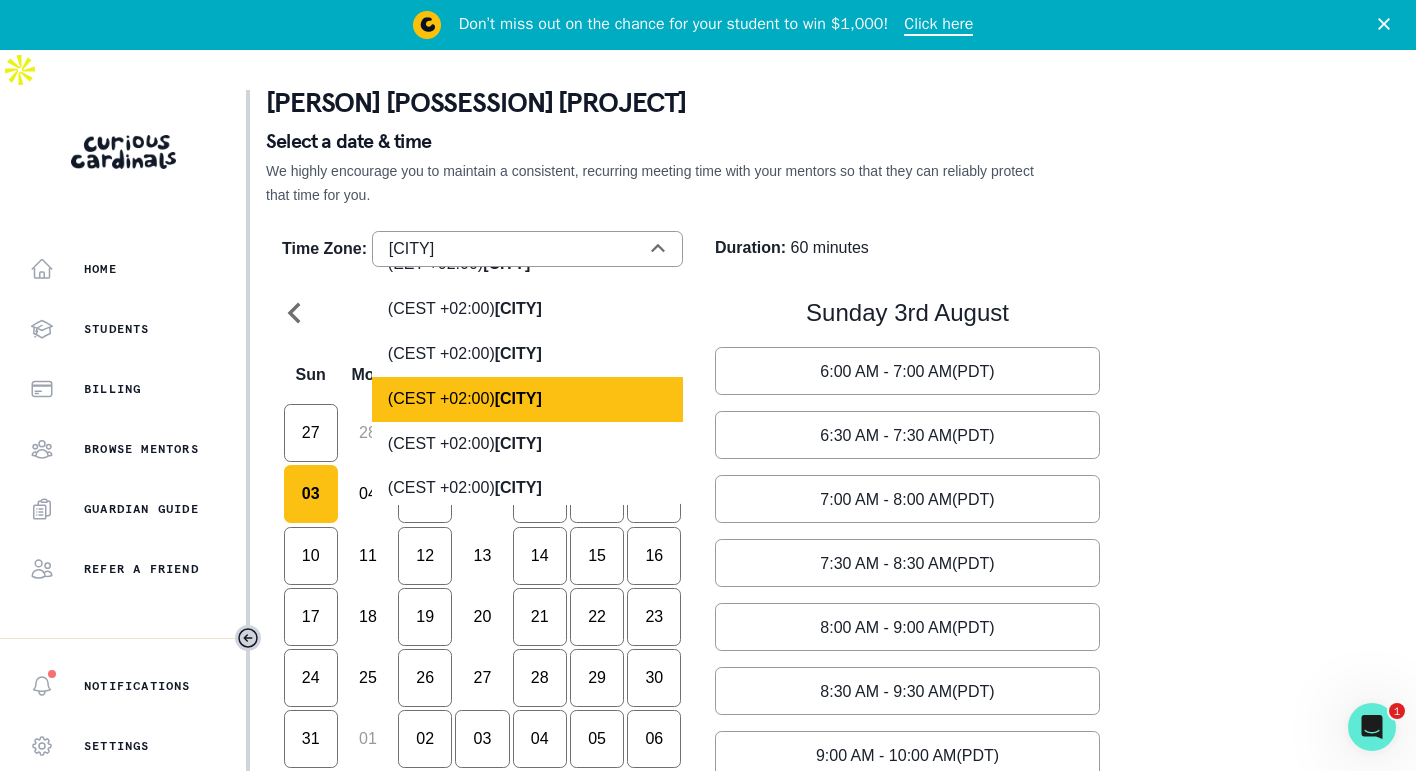 click on "([TIMEZONE])  [CITY]" at bounding box center (527, 399) 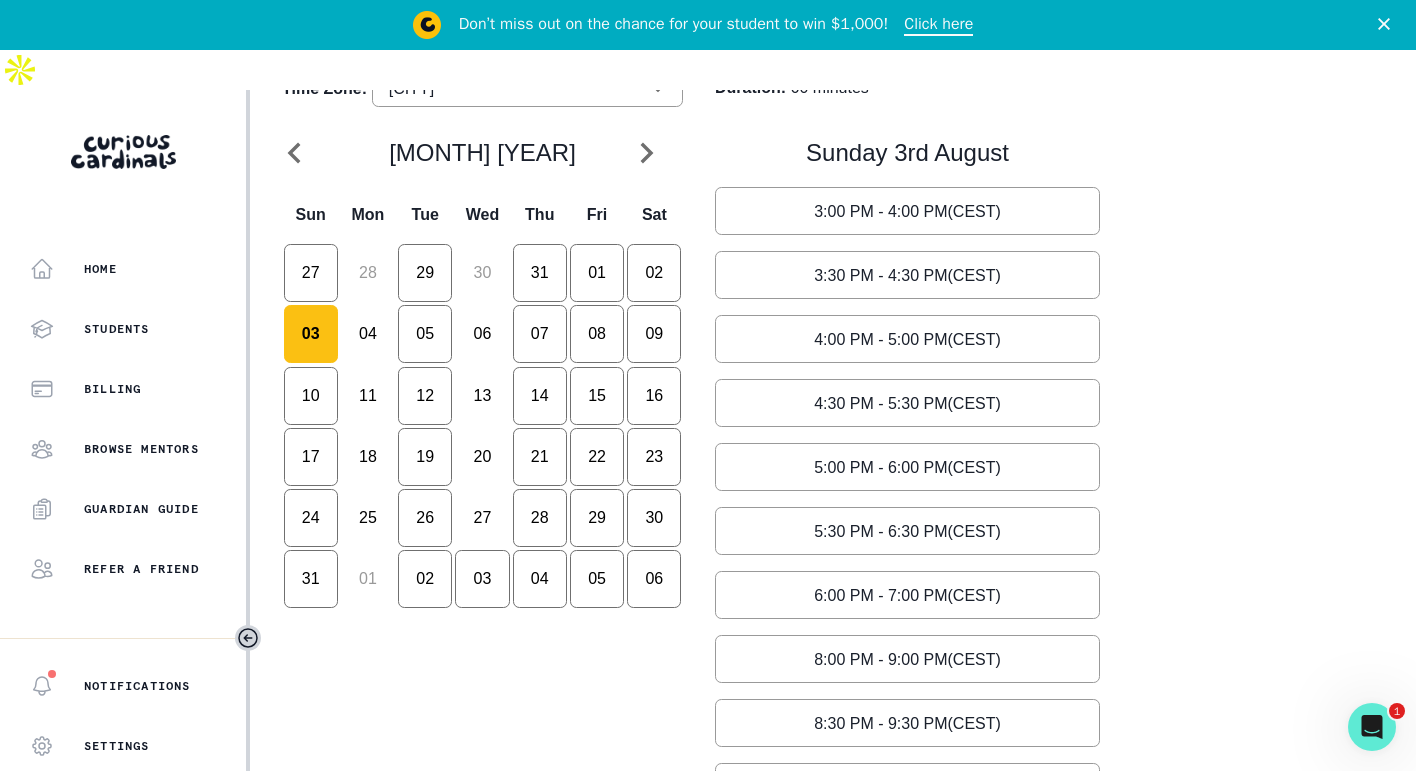 scroll, scrollTop: 276, scrollLeft: 0, axis: vertical 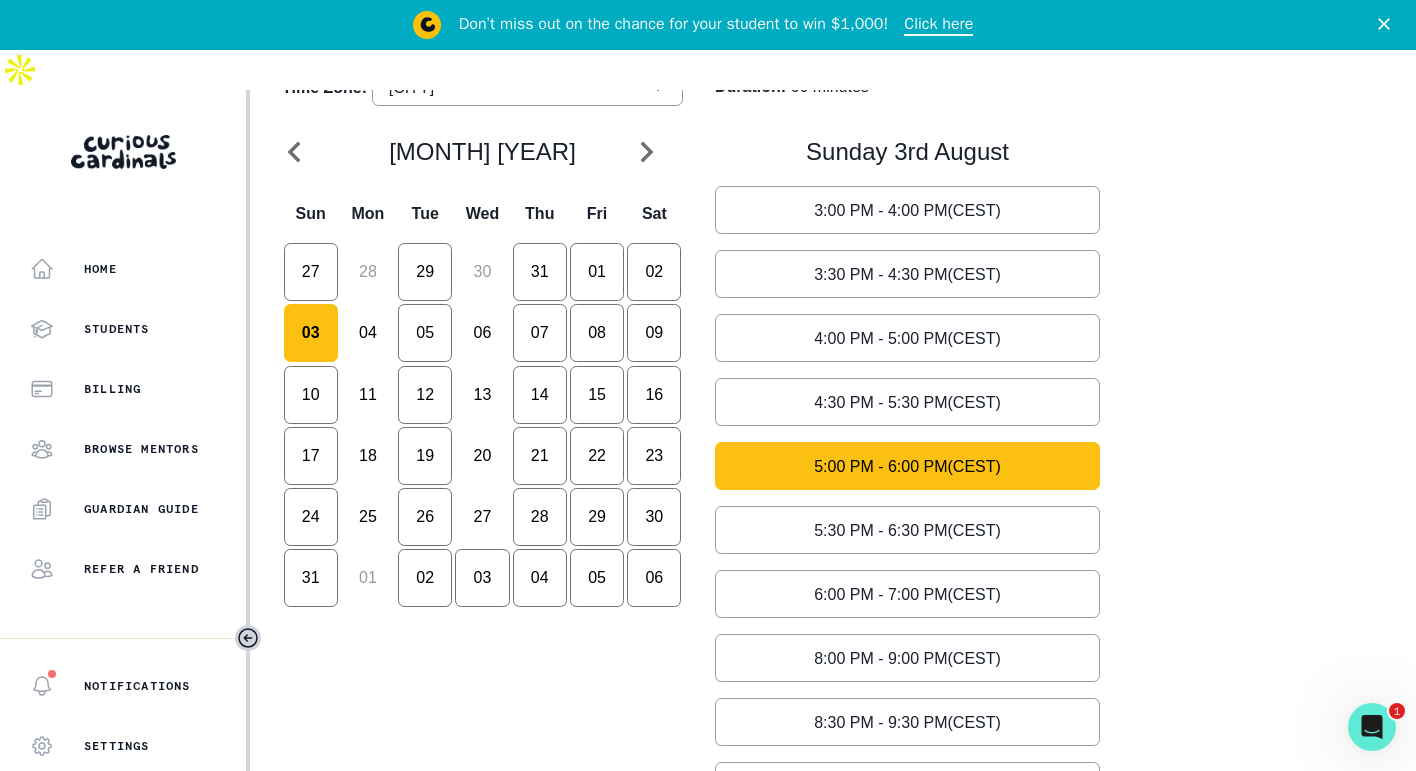 click on "[TIME] - [TIME]  ([TIMEZONE])" at bounding box center [907, 210] 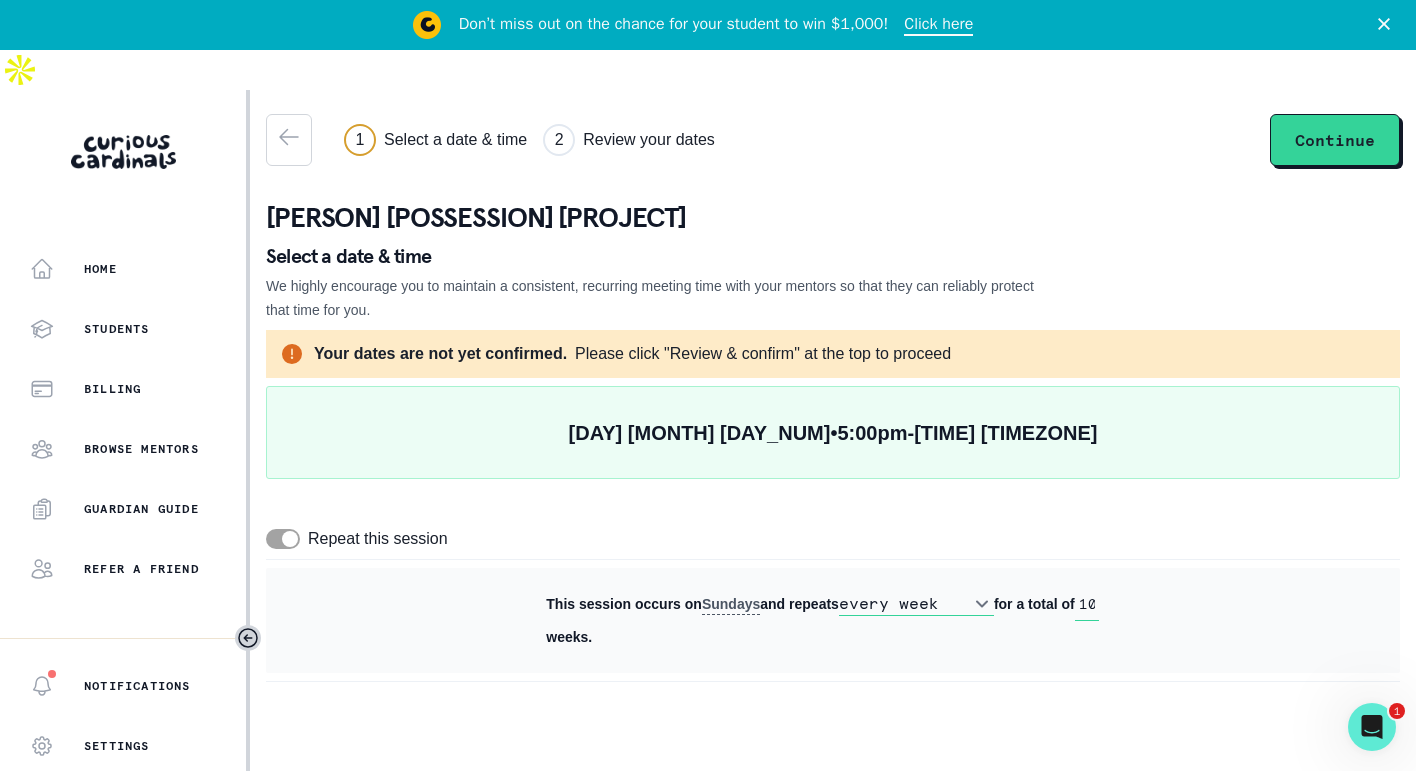 click at bounding box center (290, 539) 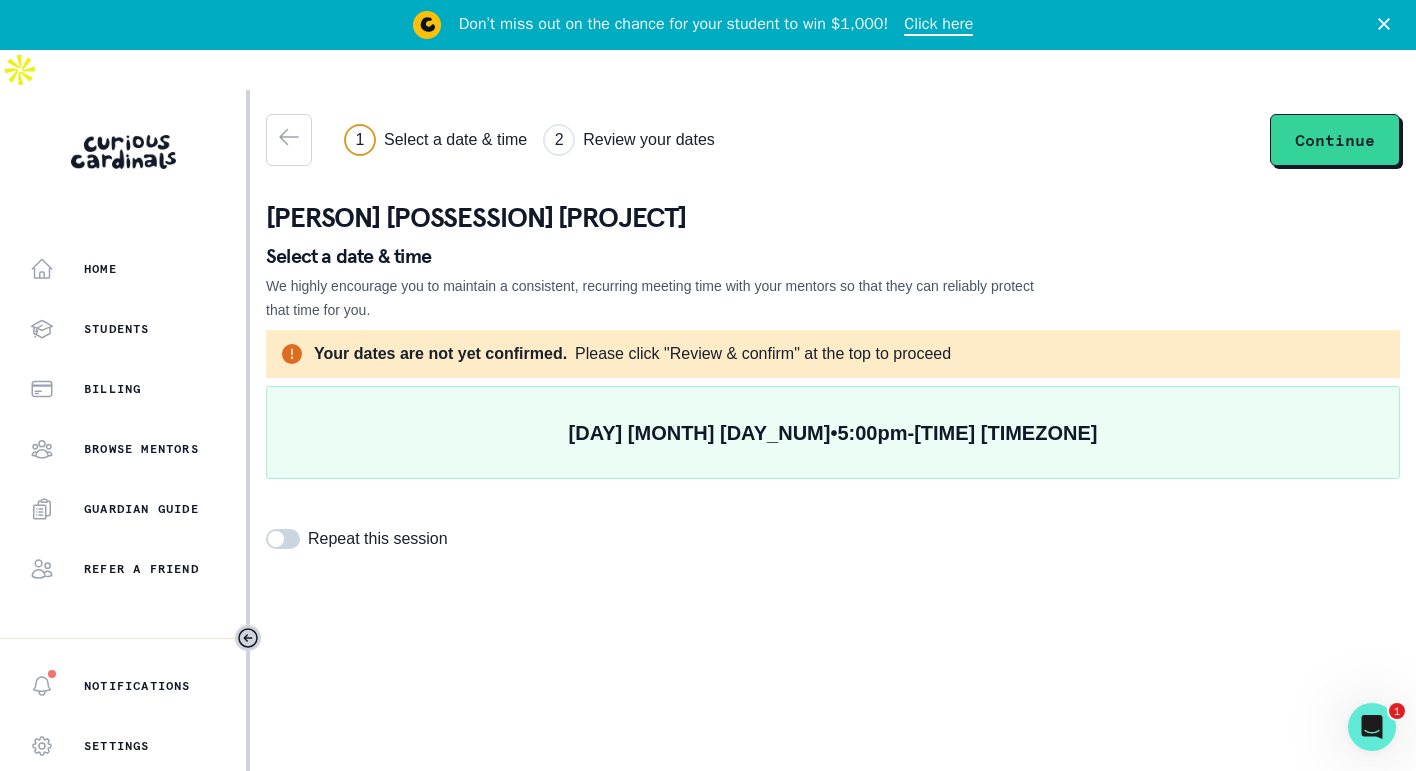 click at bounding box center [283, 539] 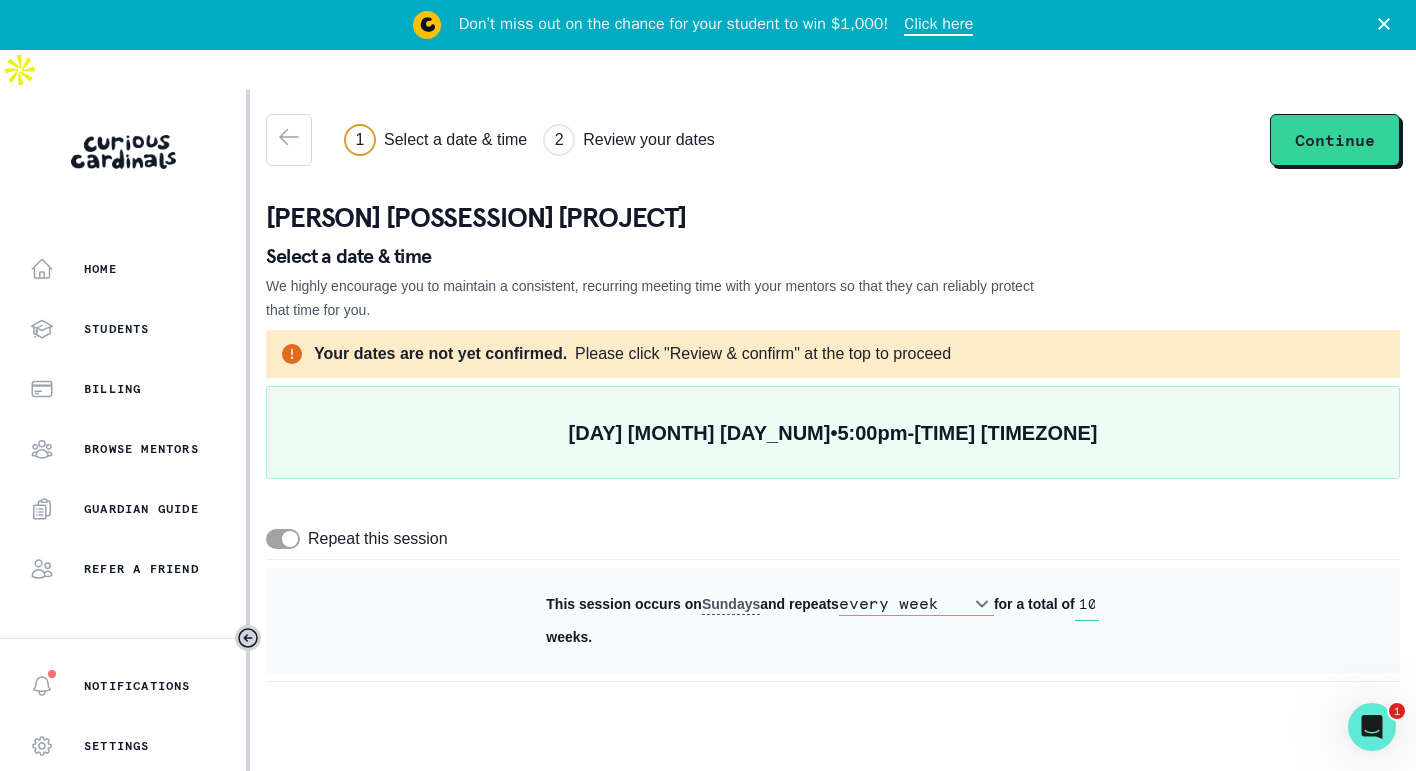 click on "every week every 2 weeks" at bounding box center [916, 604] 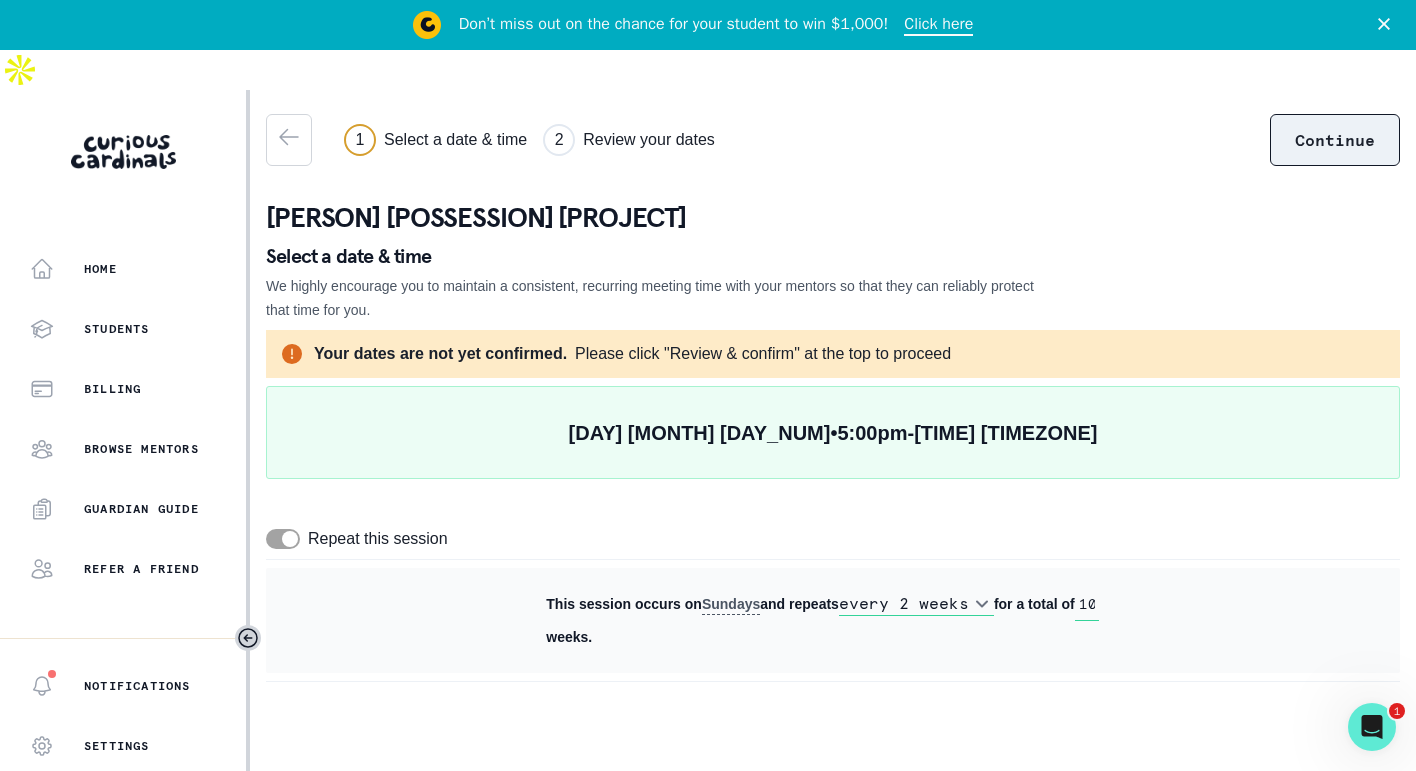 click on "Continue" at bounding box center [1335, 140] 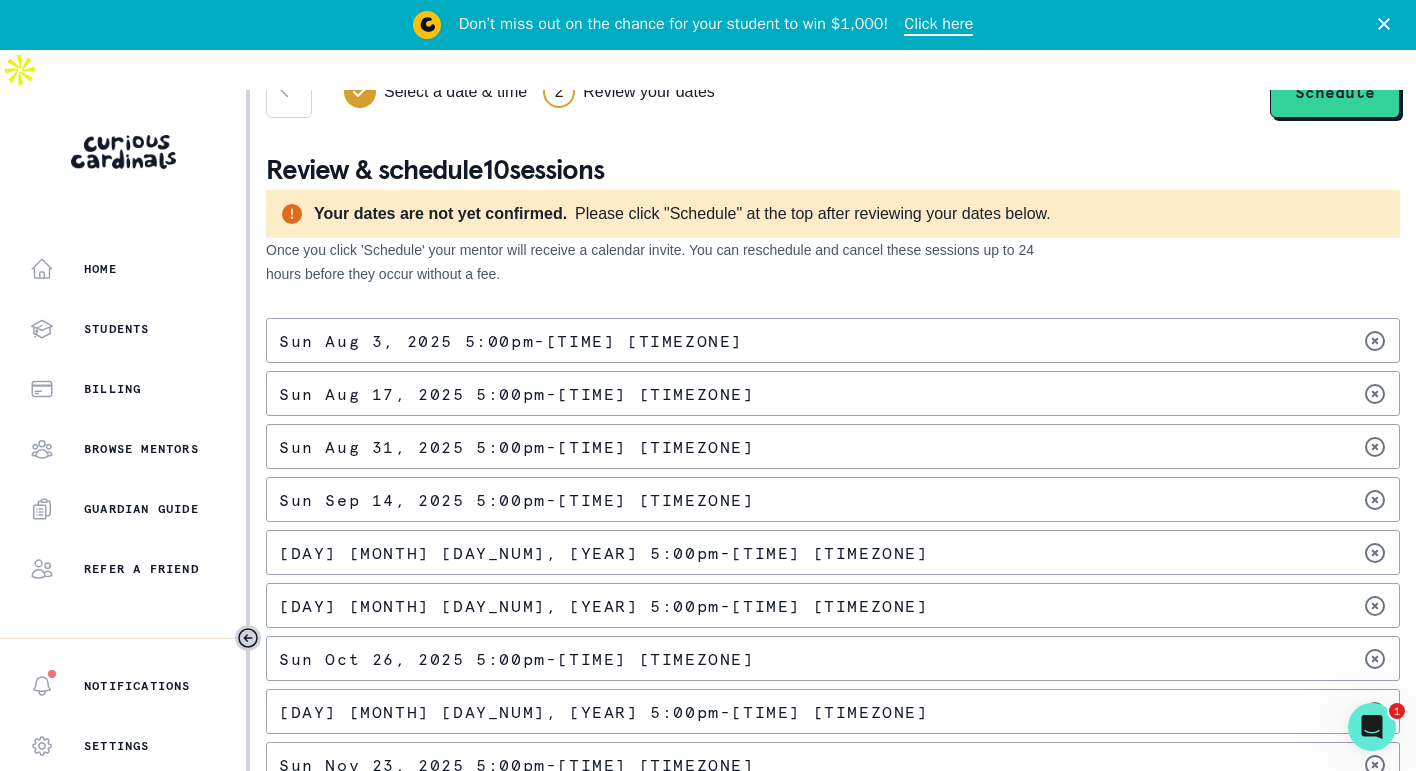 scroll, scrollTop: 51, scrollLeft: 0, axis: vertical 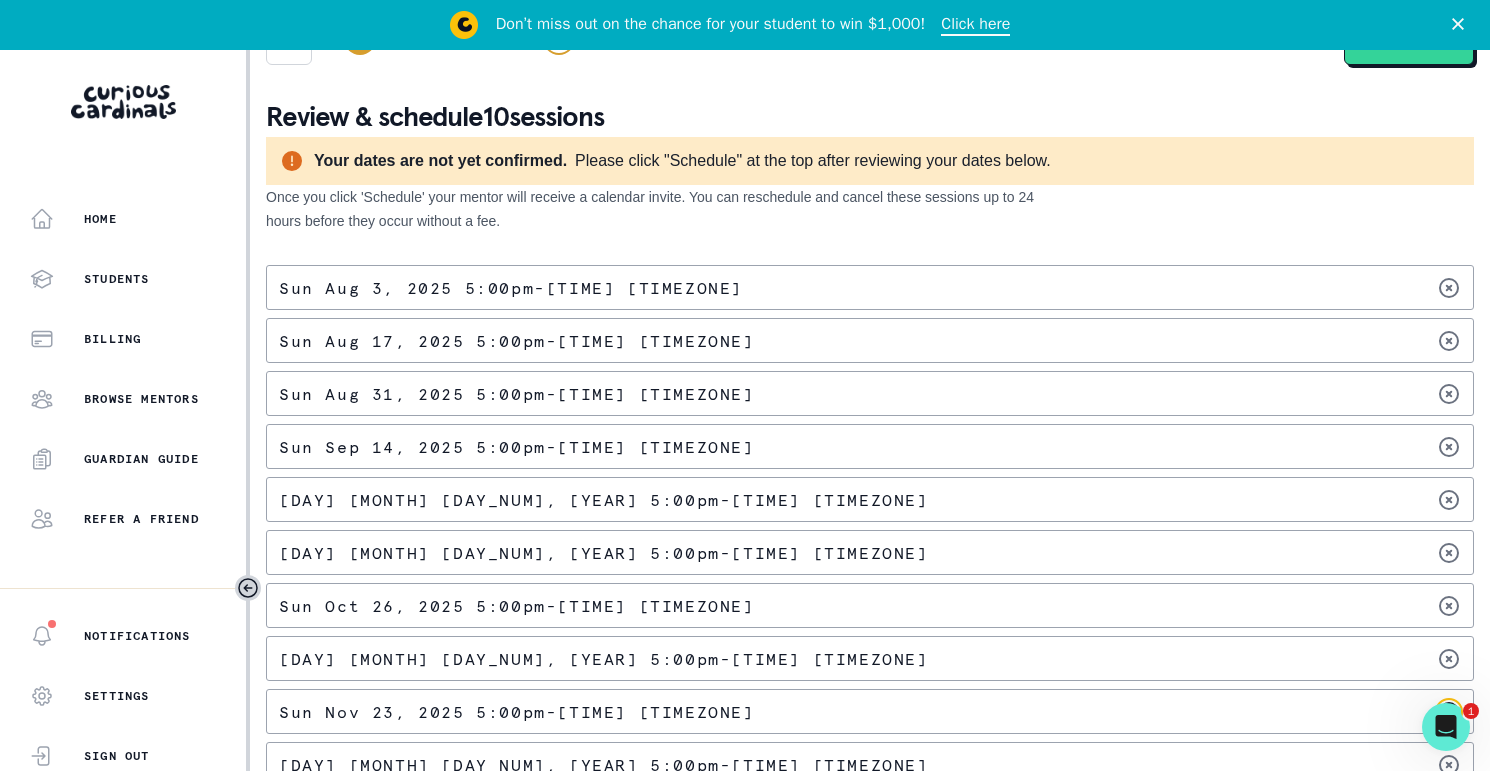click at bounding box center (1449, 288) 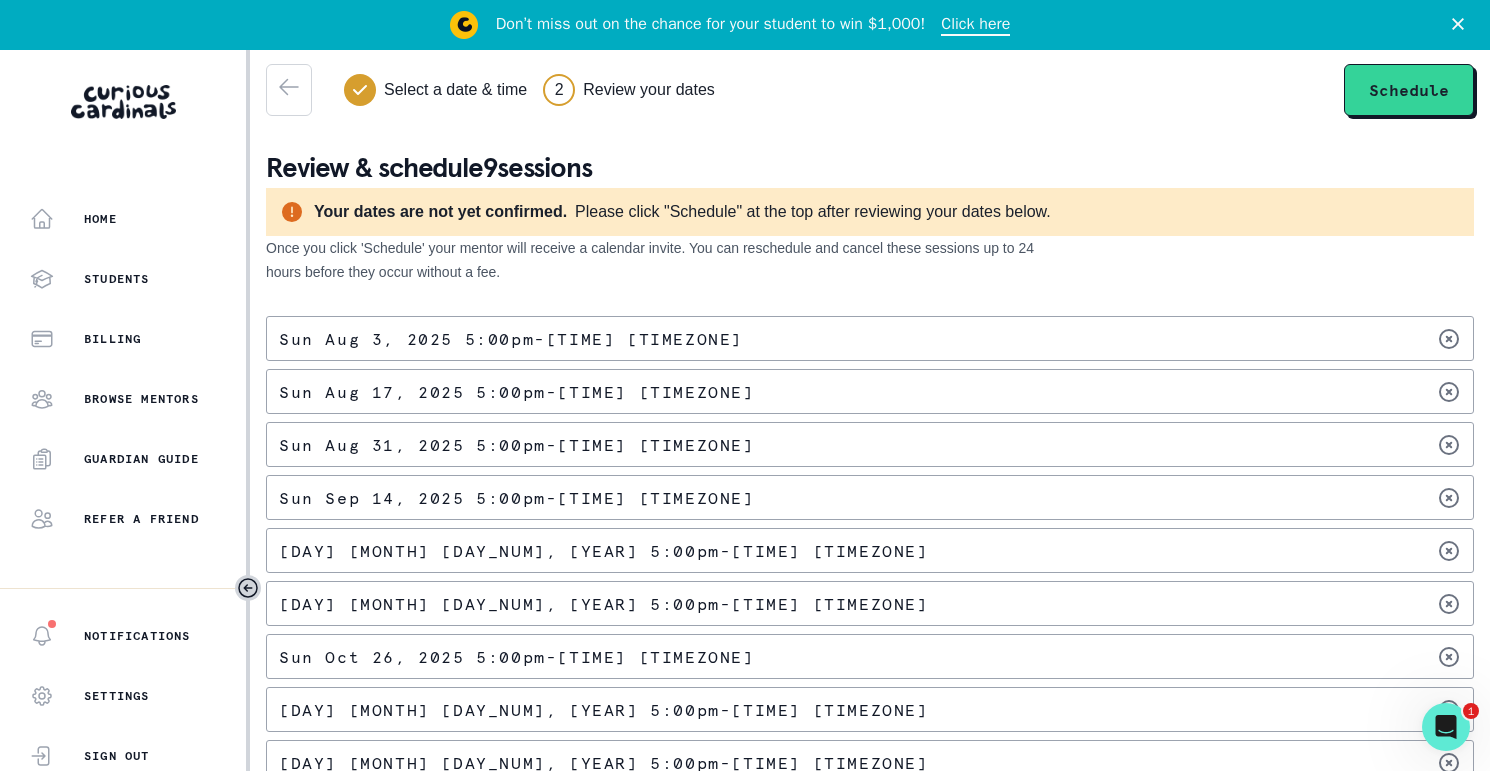 scroll, scrollTop: 0, scrollLeft: 0, axis: both 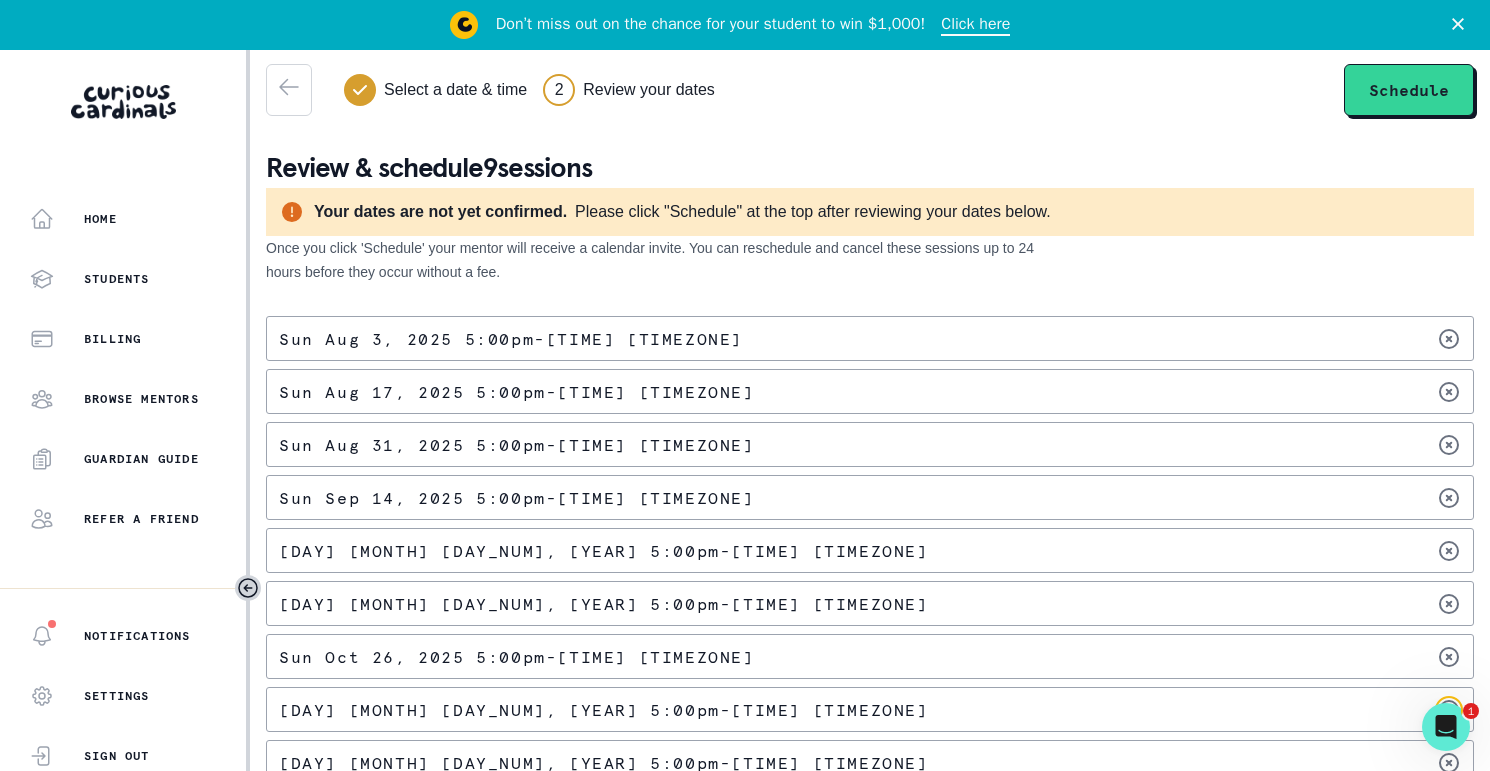 click at bounding box center [1449, 339] 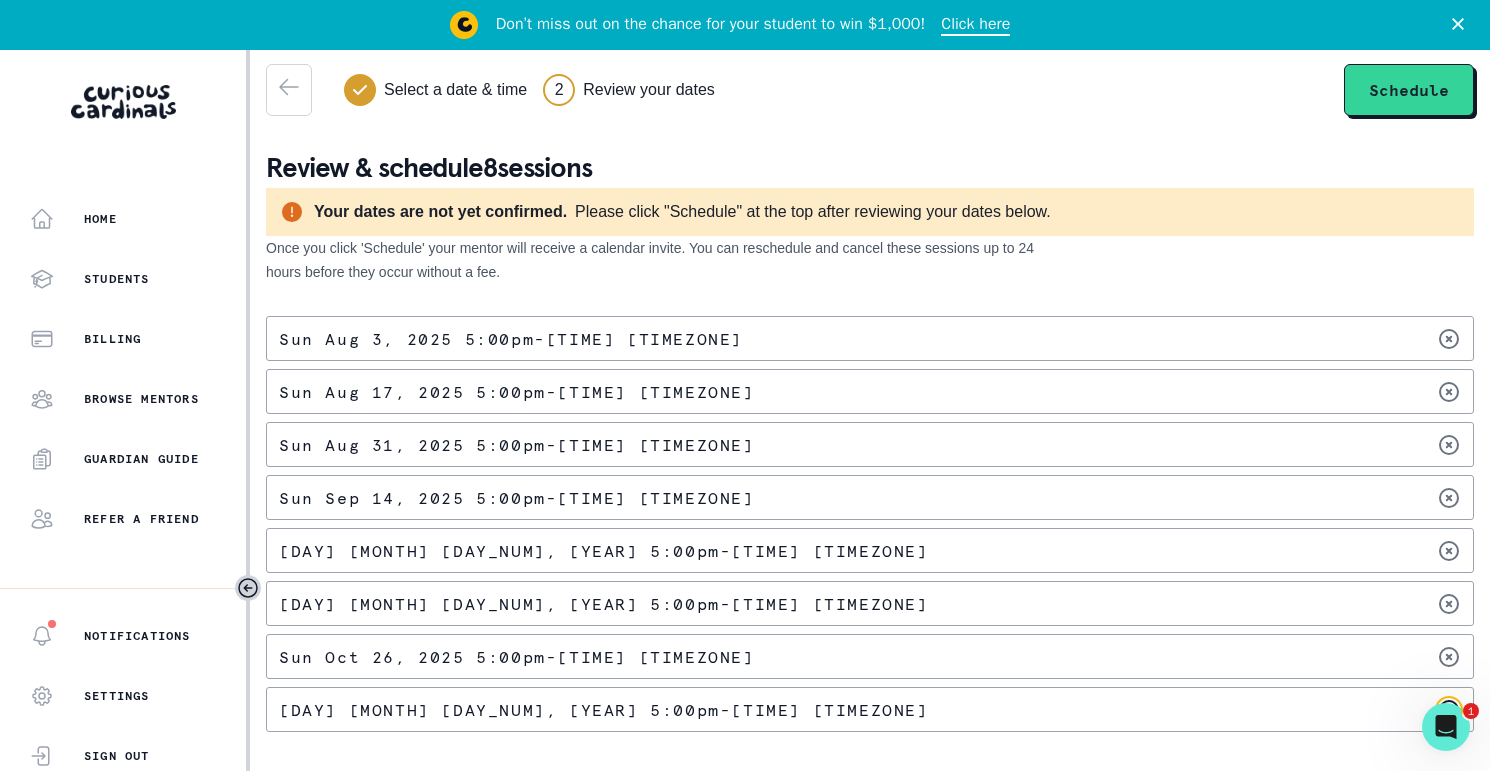 click at bounding box center [1449, 339] 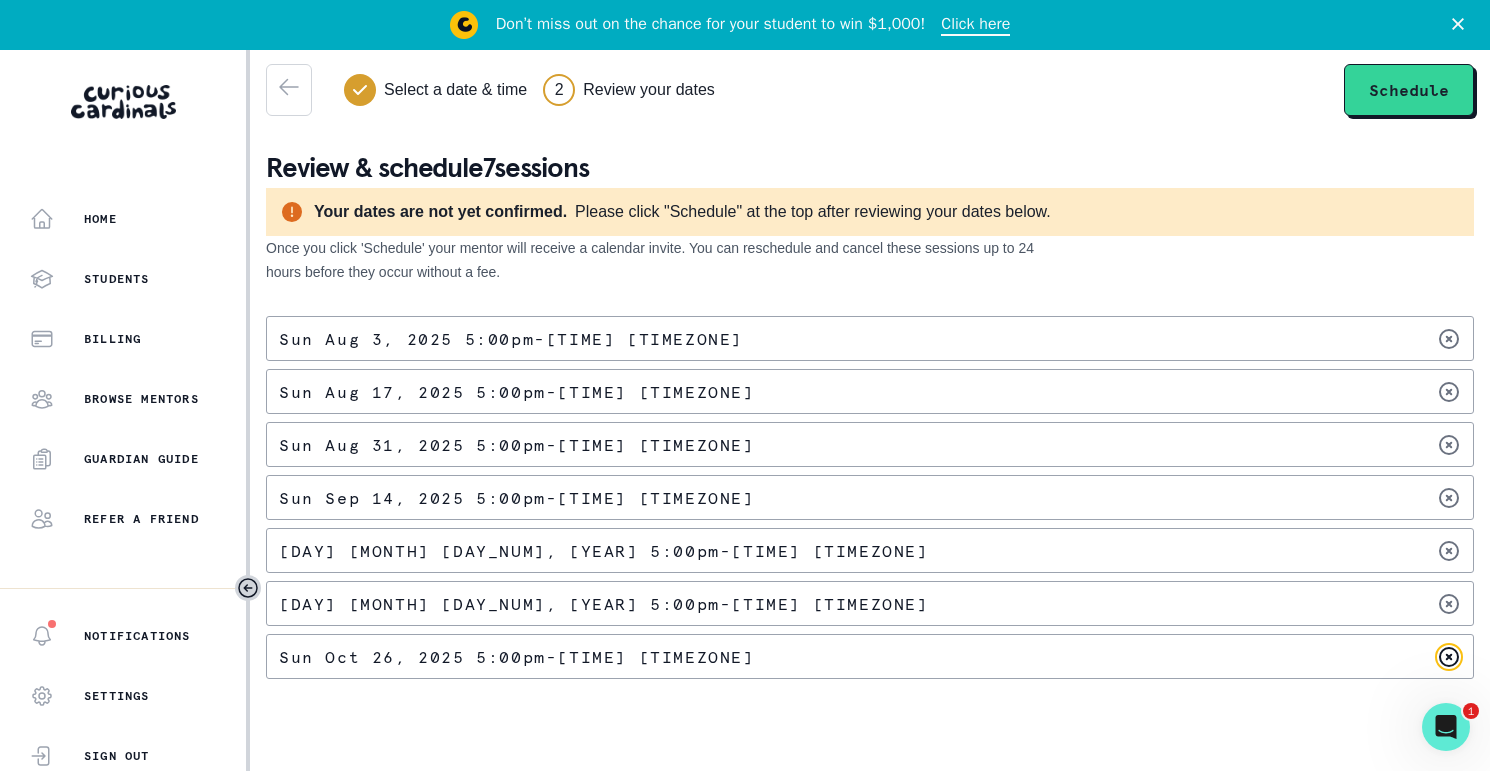 click at bounding box center (1449, 339) 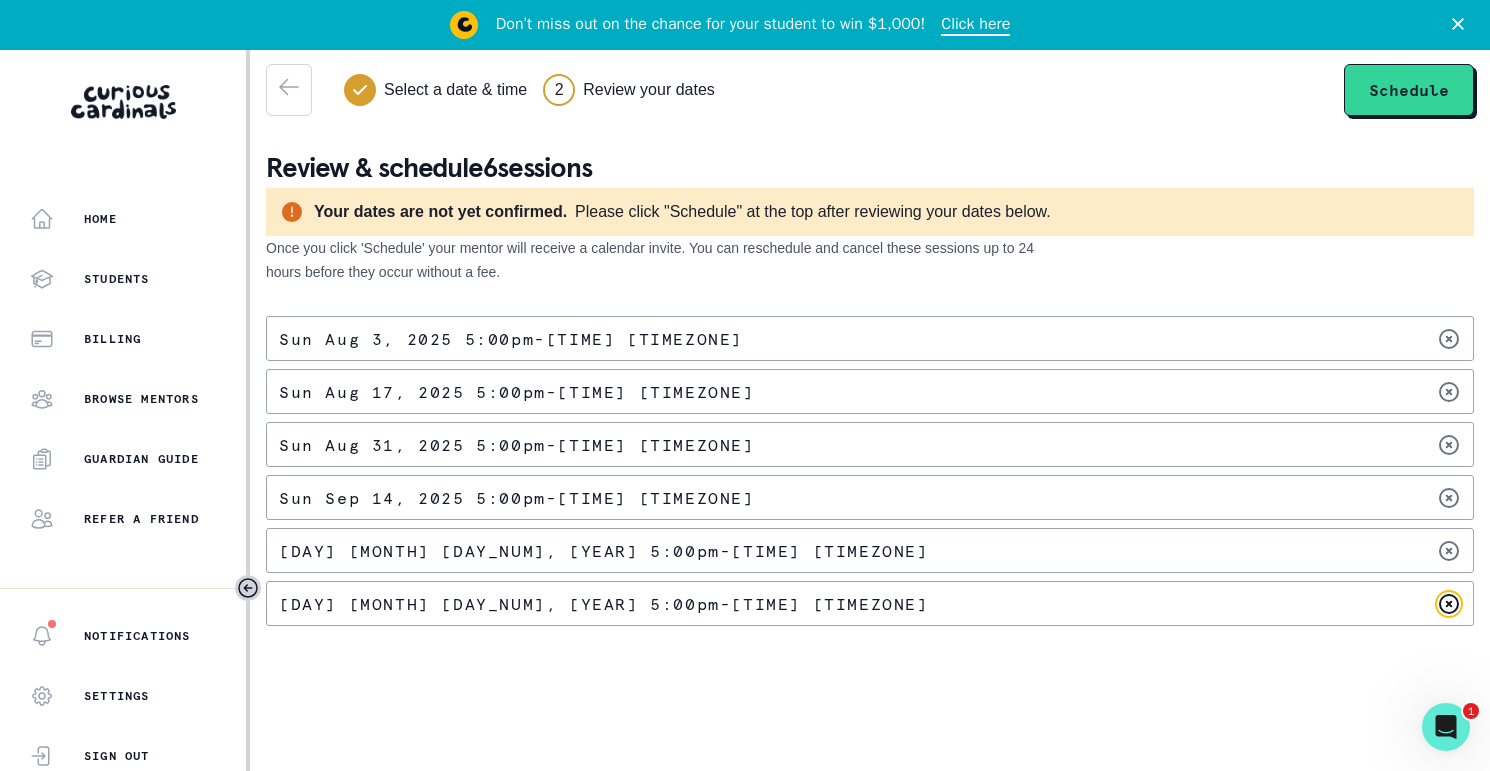 click at bounding box center [1449, 339] 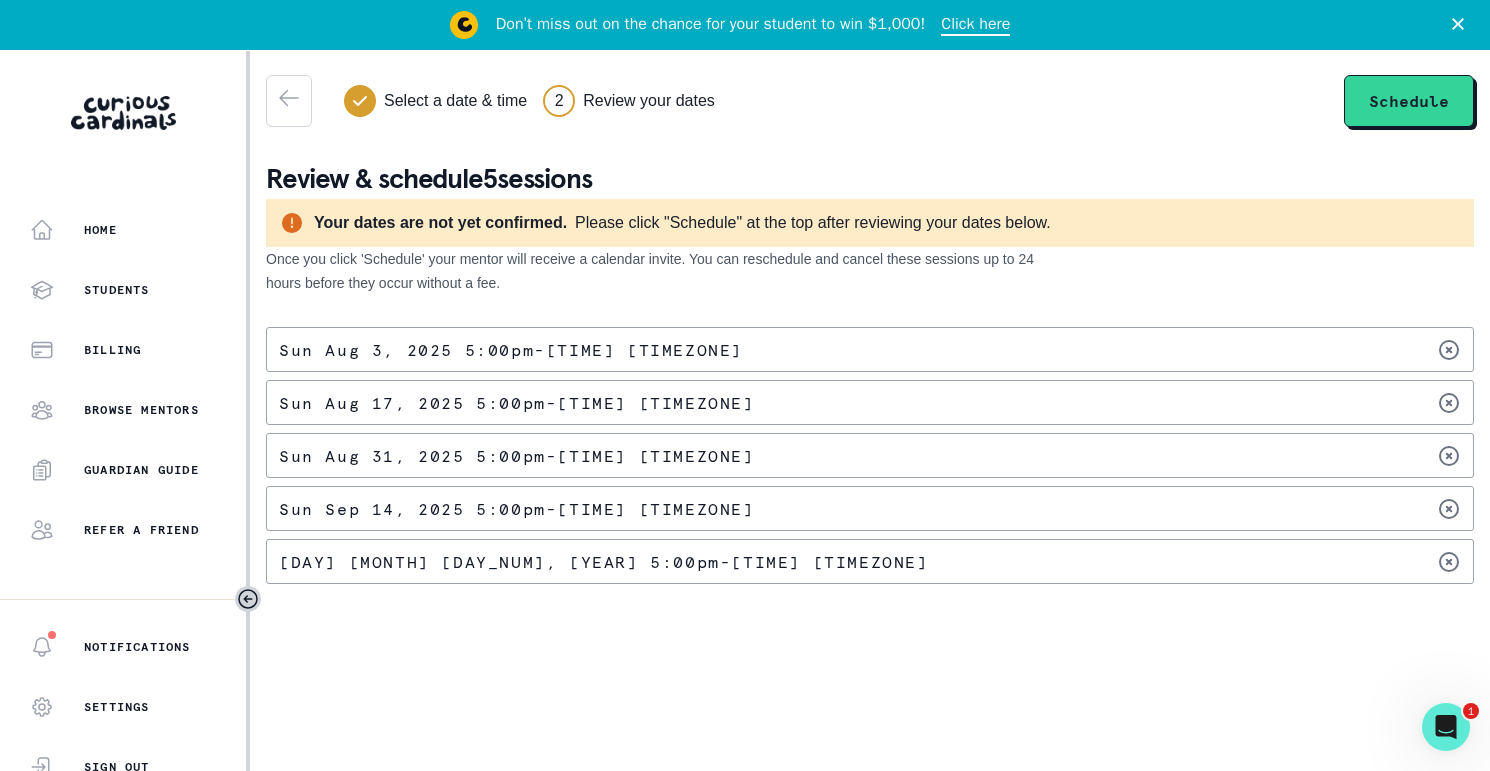 scroll, scrollTop: 20, scrollLeft: 0, axis: vertical 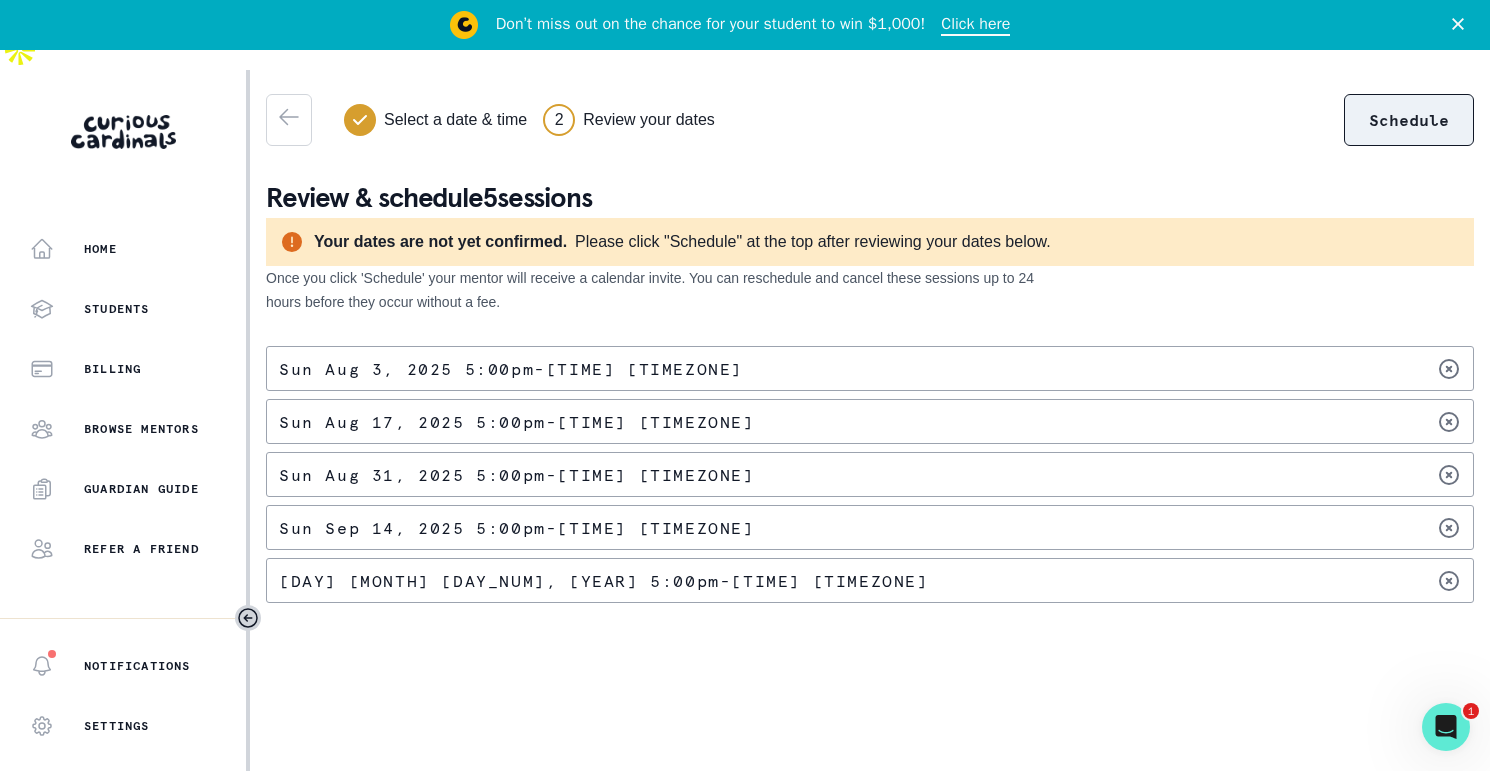 click on "Schedule" at bounding box center [1409, 120] 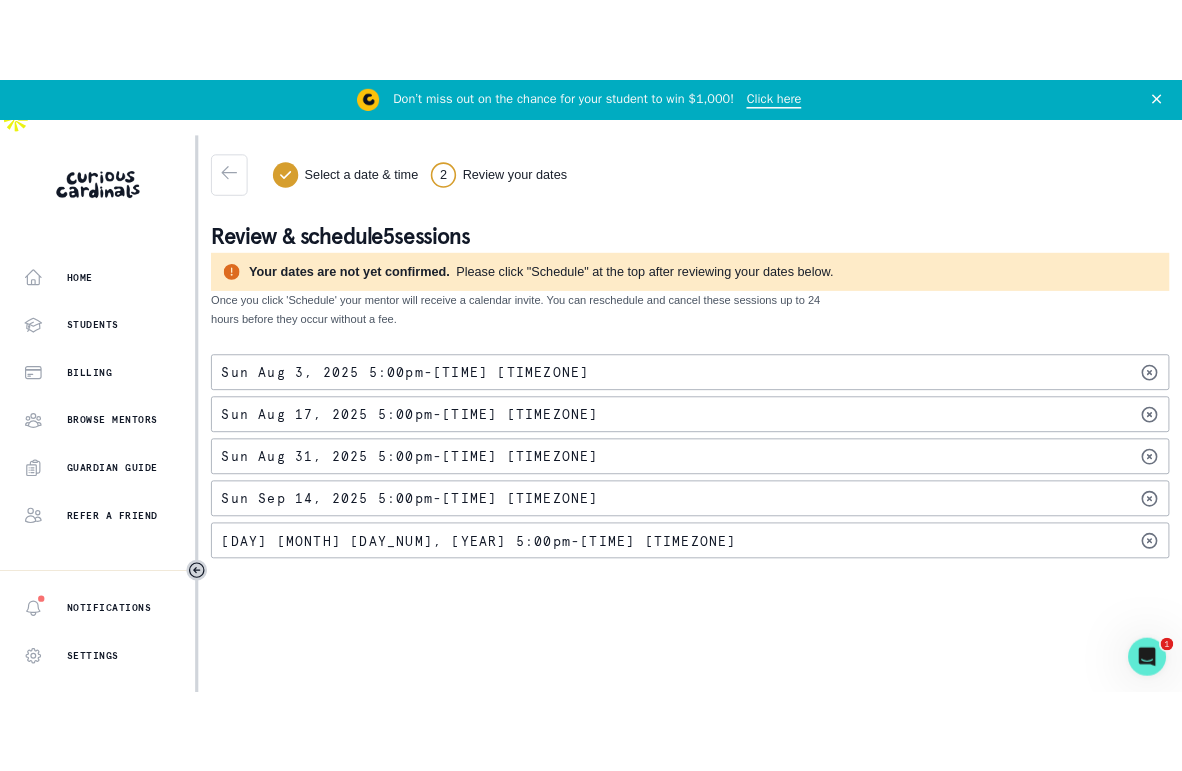 scroll, scrollTop: 0, scrollLeft: 0, axis: both 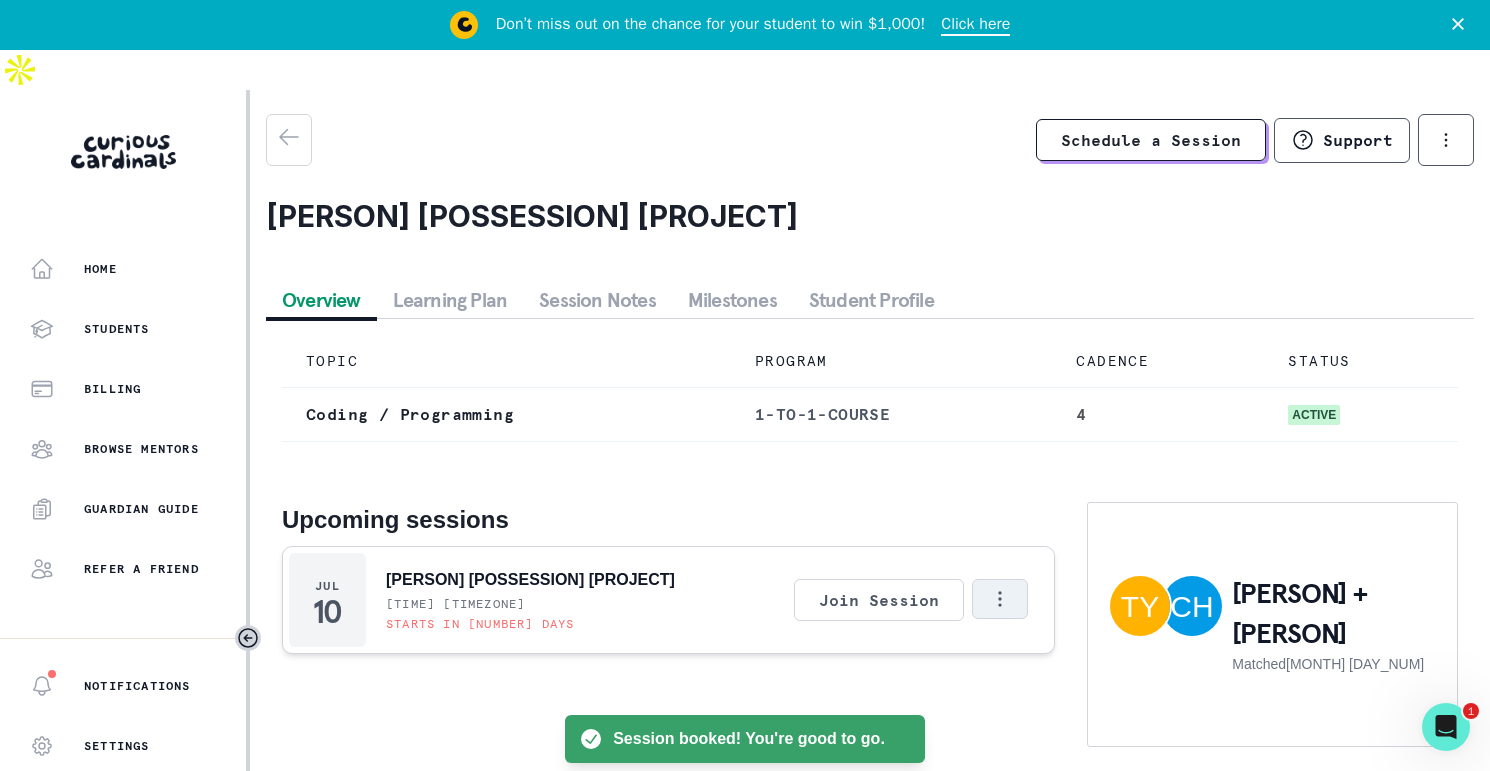 click at bounding box center [1000, 599] 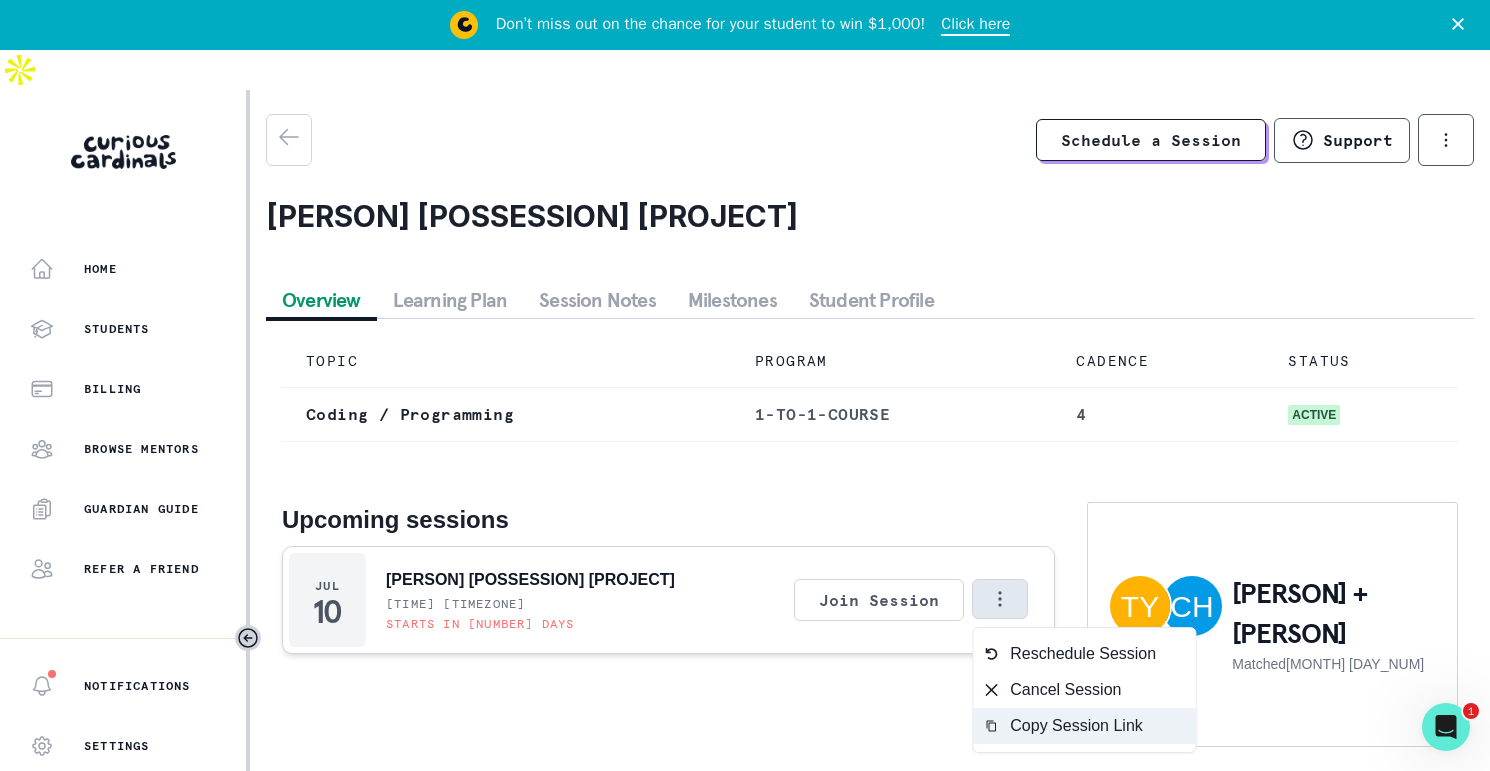 click on "Copy Session Link" at bounding box center [1085, 726] 